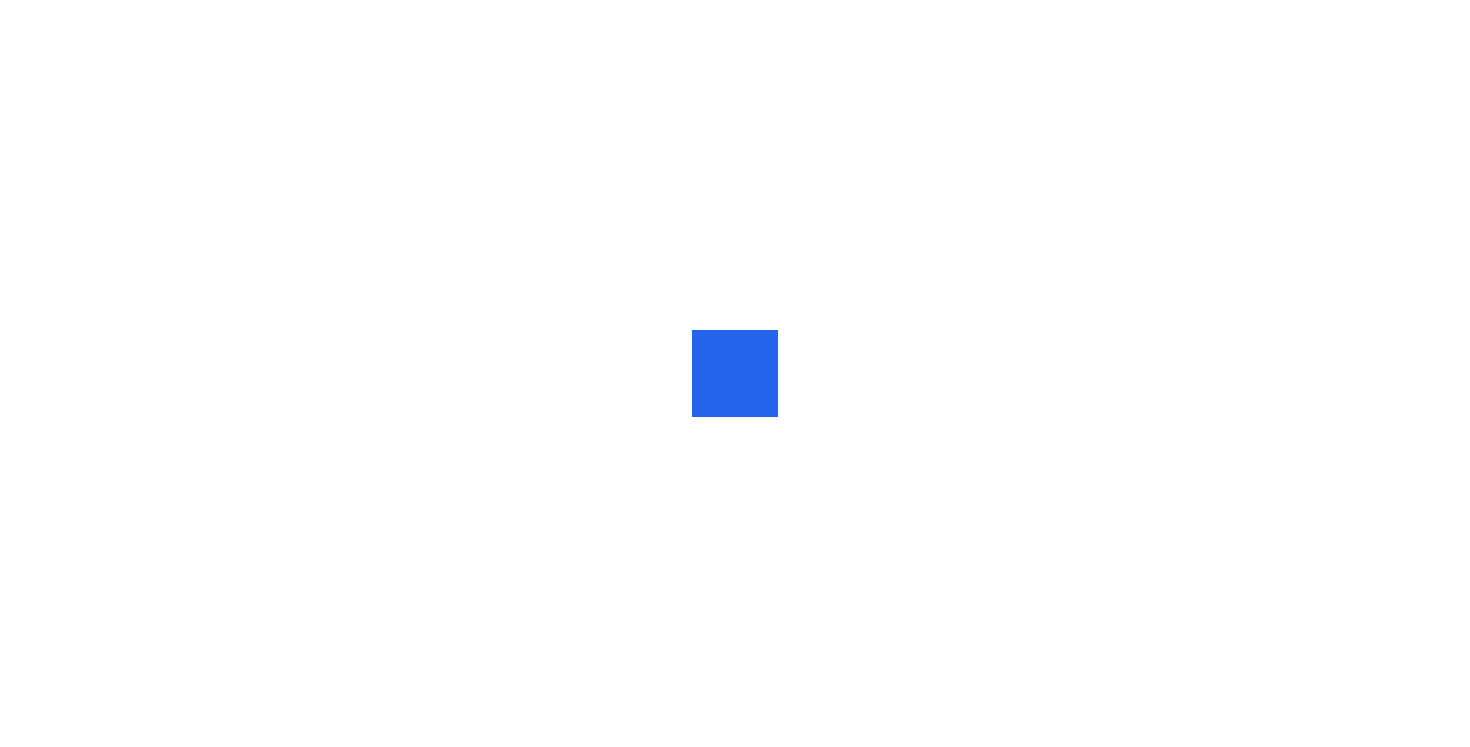 scroll, scrollTop: 0, scrollLeft: 0, axis: both 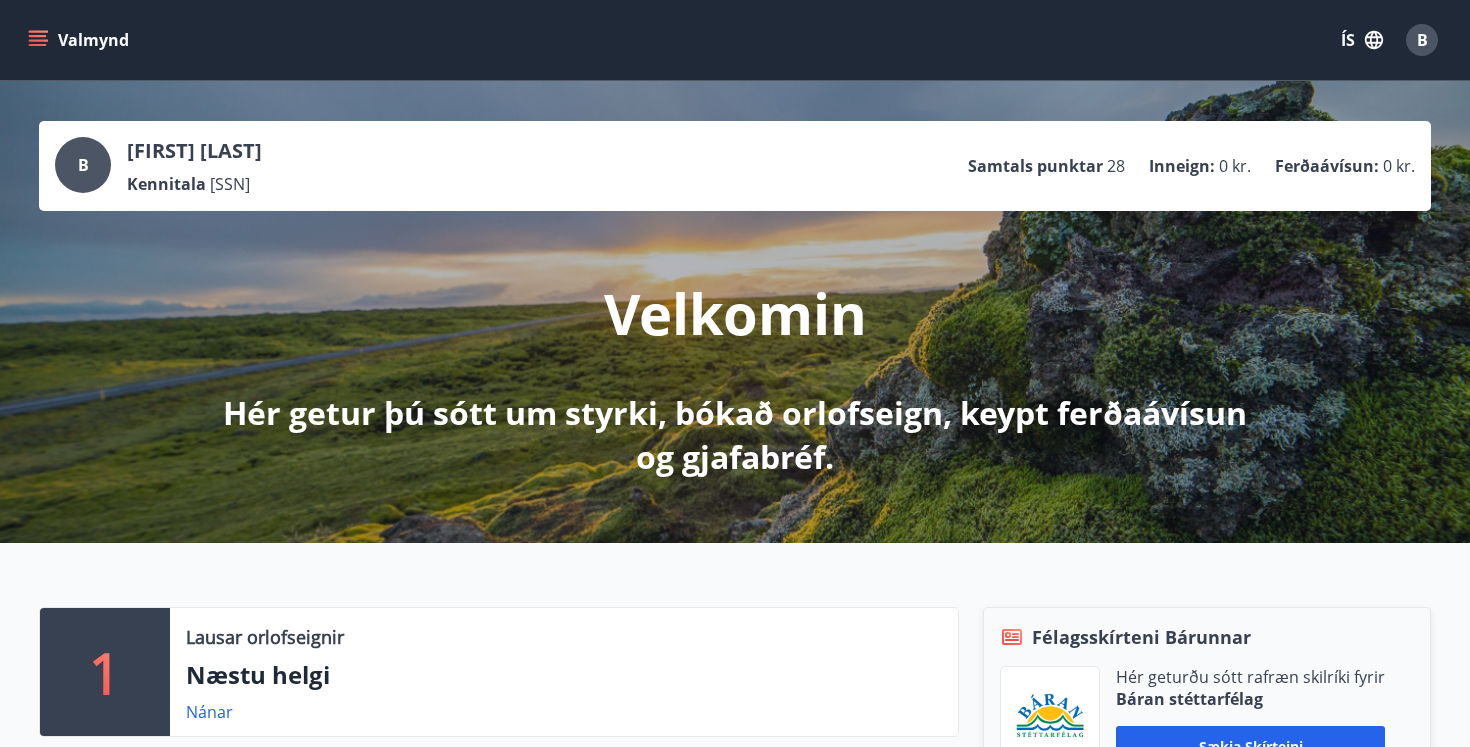 click 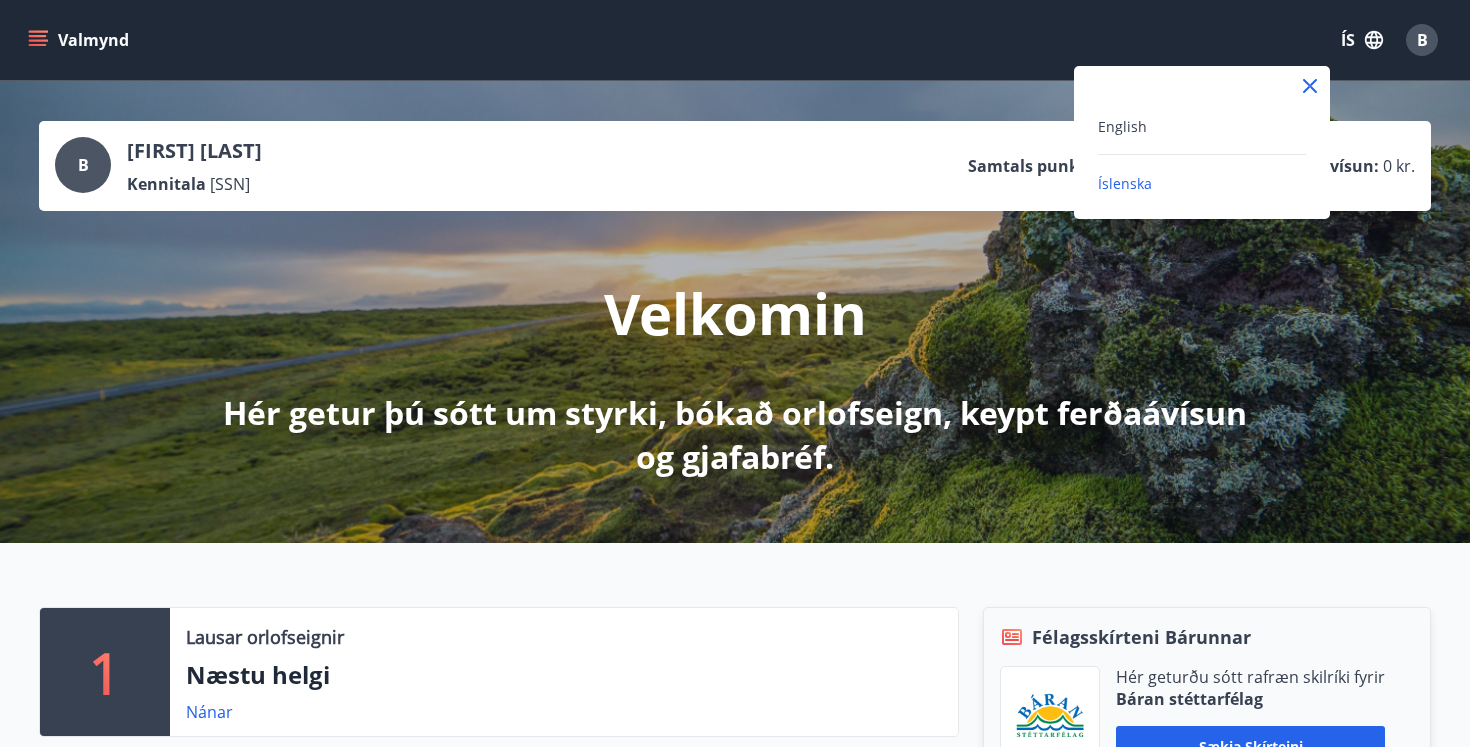 click on "English" at bounding box center [1202, 126] 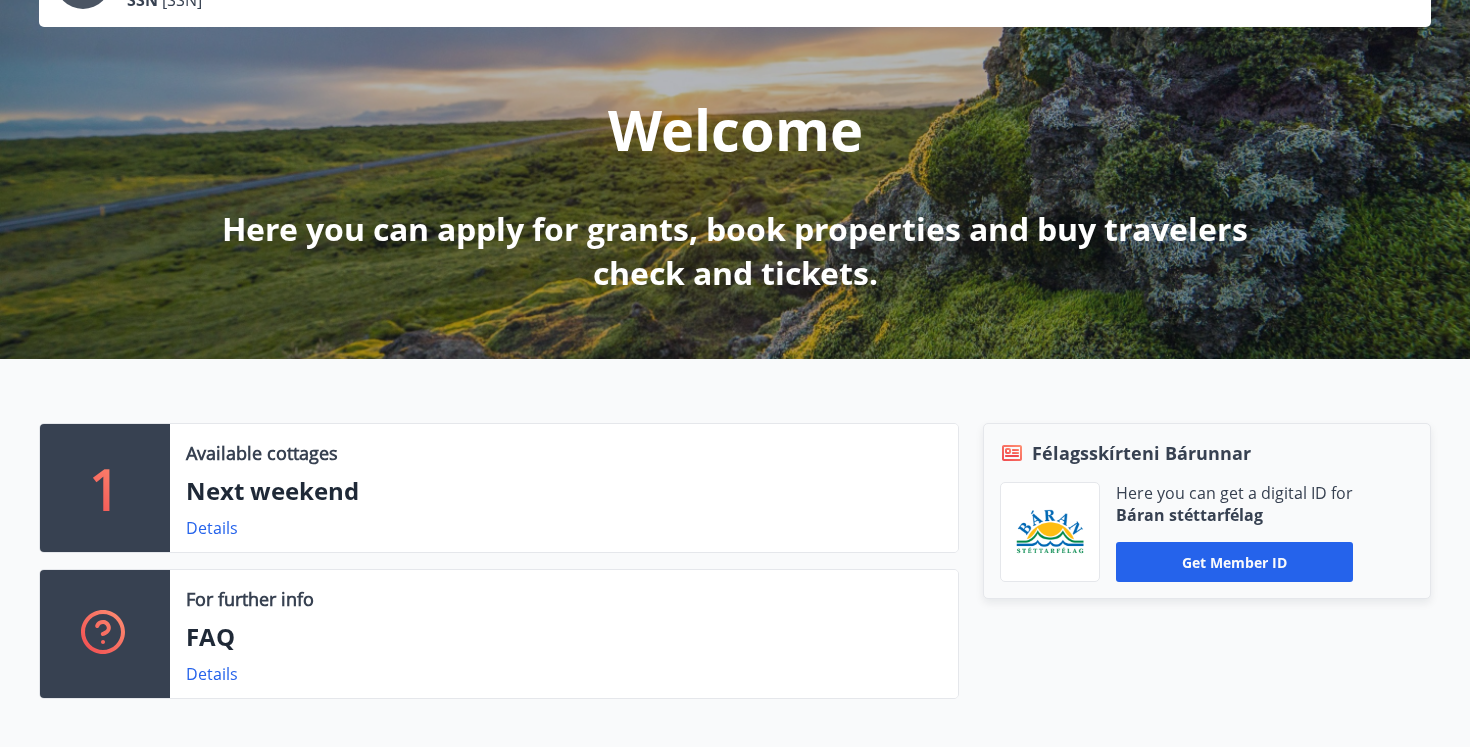 scroll, scrollTop: 460, scrollLeft: 0, axis: vertical 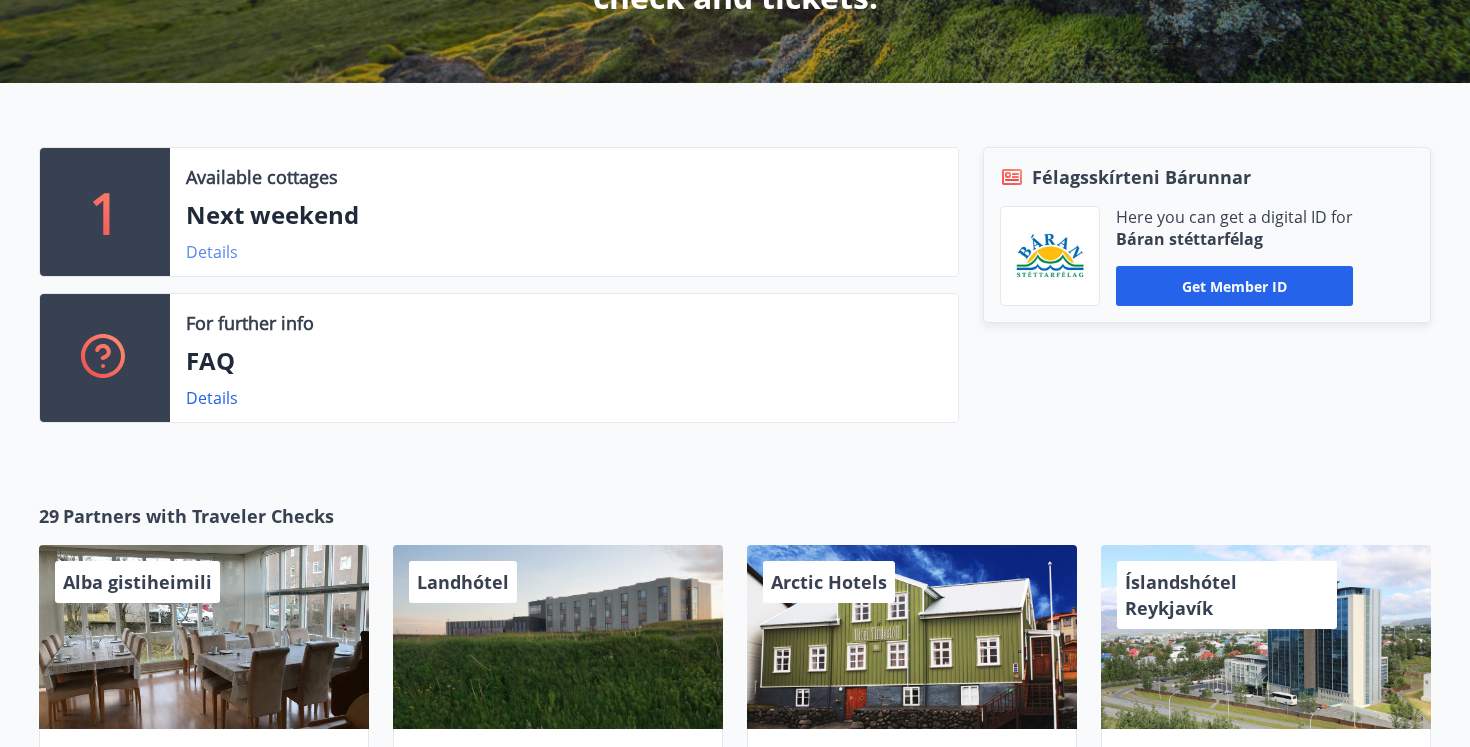 click on "Details" at bounding box center [212, 252] 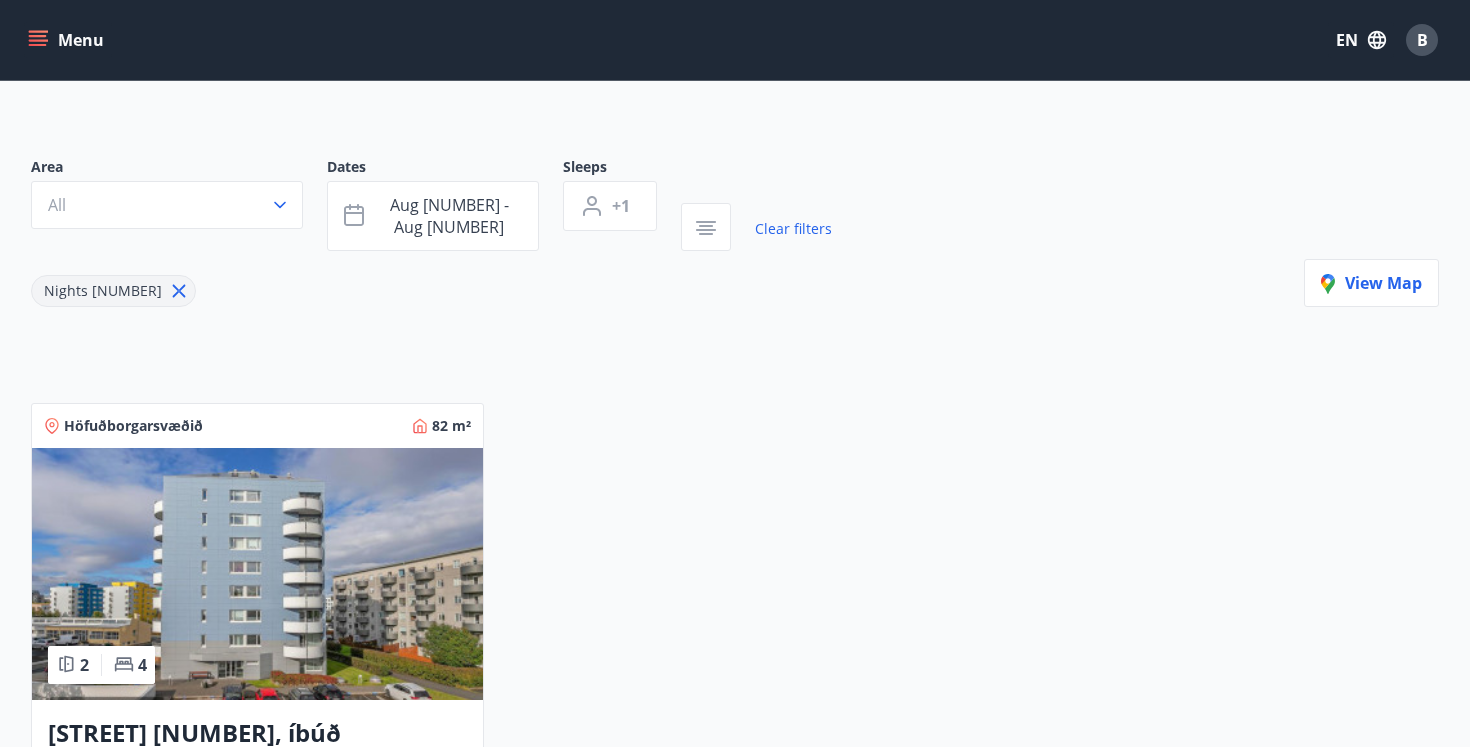 scroll, scrollTop: 0, scrollLeft: 0, axis: both 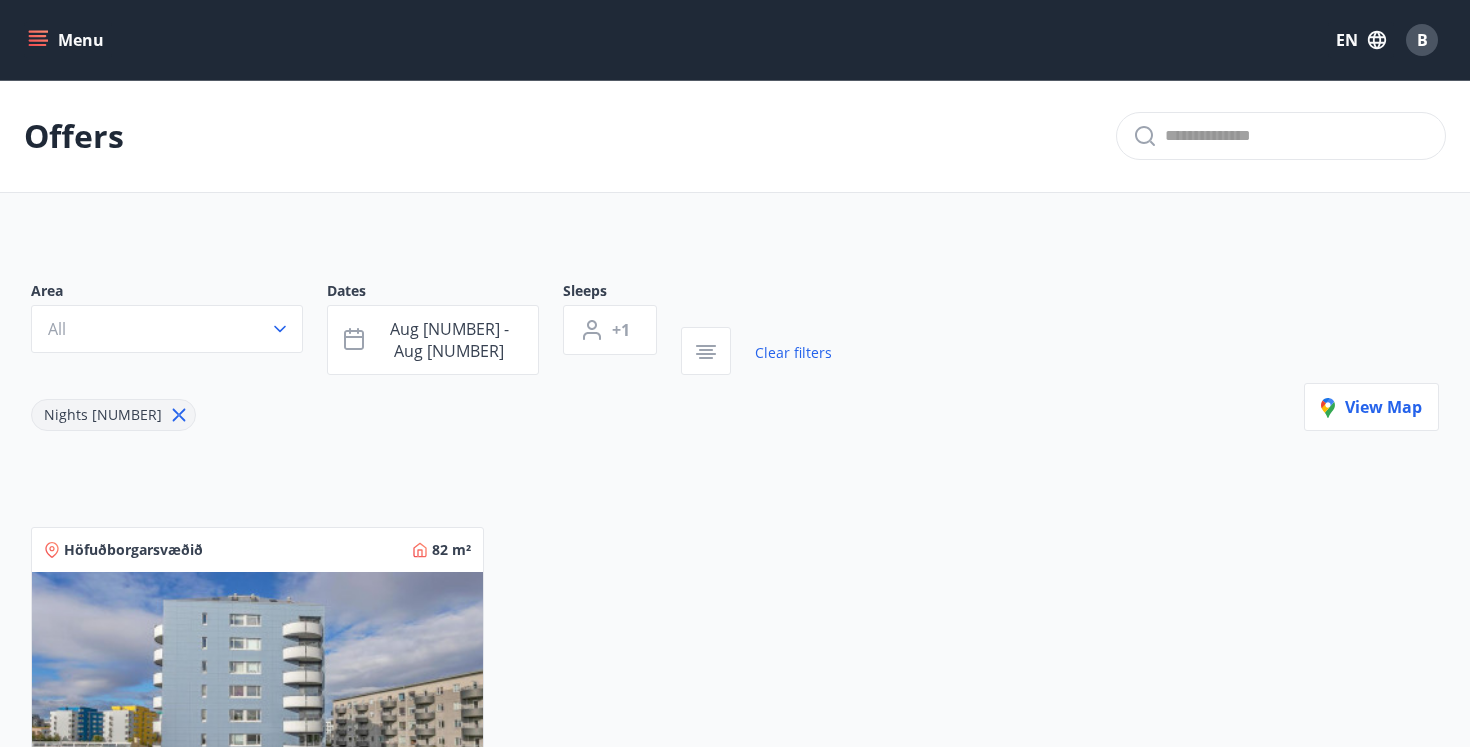 click on "Menu" at bounding box center (68, 40) 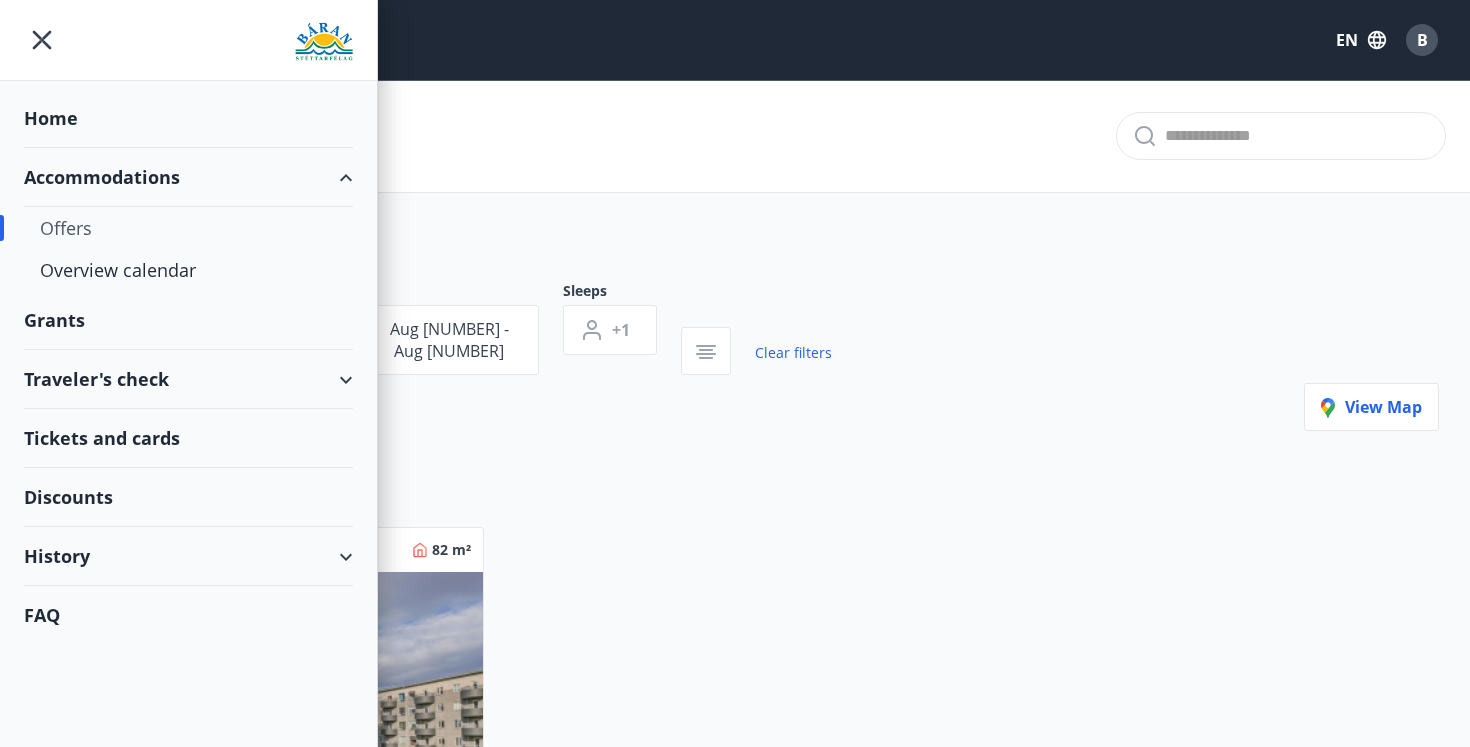 click on "Offers" at bounding box center (188, 228) 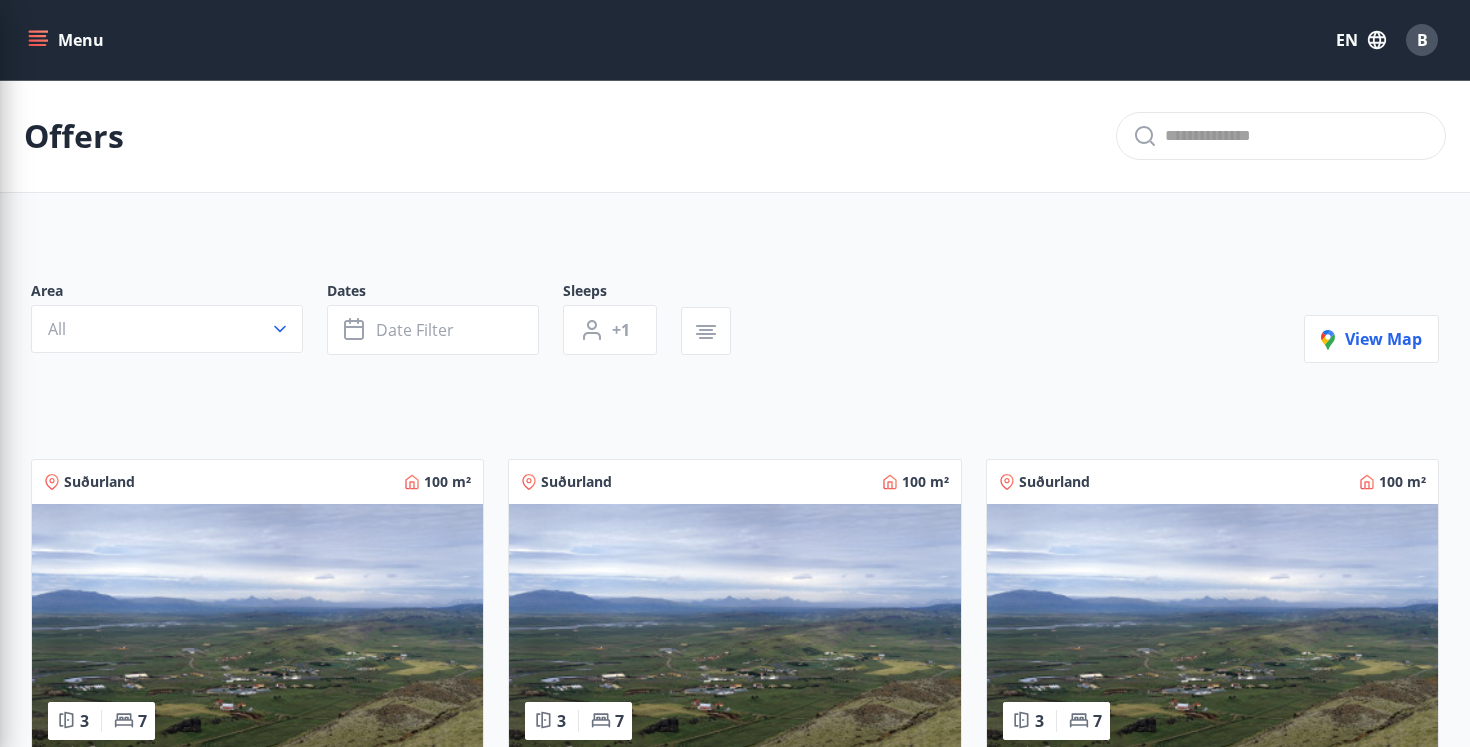 click on "Area All Dates Date filter Sleeps +1 View map Suðurland 100   m² 3 7 [STREET] [NUMBER] Húsið er 100 fm með svefnaðstöðu fyrir 7 manns Details Suðurland 100   m² 3 7 [STREET] [NUMBER] Húsið er 100 fm með svefn aðstöðu fyrir 7 manns Details Suðurland 100   m² 3 7 [STREET] [NUMBER] Húsið er 100 fm með svefn aðstöðu fyrir 7 manns Details Suðurland 117   m² 3 6 [STREET] [NUMBER] Húsið er 117 fm með svefnaðstöðu fyrir 6 manns Details Höfuðborgarsvæðið 82   m² 2 4 [STREET] [NUMBER], íbúð [NUMBER] Íbúðin er 82 fm með svefnaðstöðu fyrir 4 manns Details Norðurland 117   m² 4 8 [STREET] [NUMBER], íbúð [NUMBER] Íbúðin er 117 fm með svefnaðstöðu fyrir 10 manns Details Höfuðborgarsvæðið 105   m² 3 6 [STREET] [NUMBER]A - íbúð [NUMBER] Íbúðin er á 3.hæð í nýbyggðu fjölbýlishúsi. Í íbúðinni eru þrjú svefnherbergi, tvö baðherbergi og þvottahús. Details Suðurland 144   m² 3 8 [STREET] - Hús [NUMBER] Húsið er 144 fm með svefn aðstöðu fyrir 8 manns Details Suðurland 144   m² 3 8" at bounding box center (735, 1426) 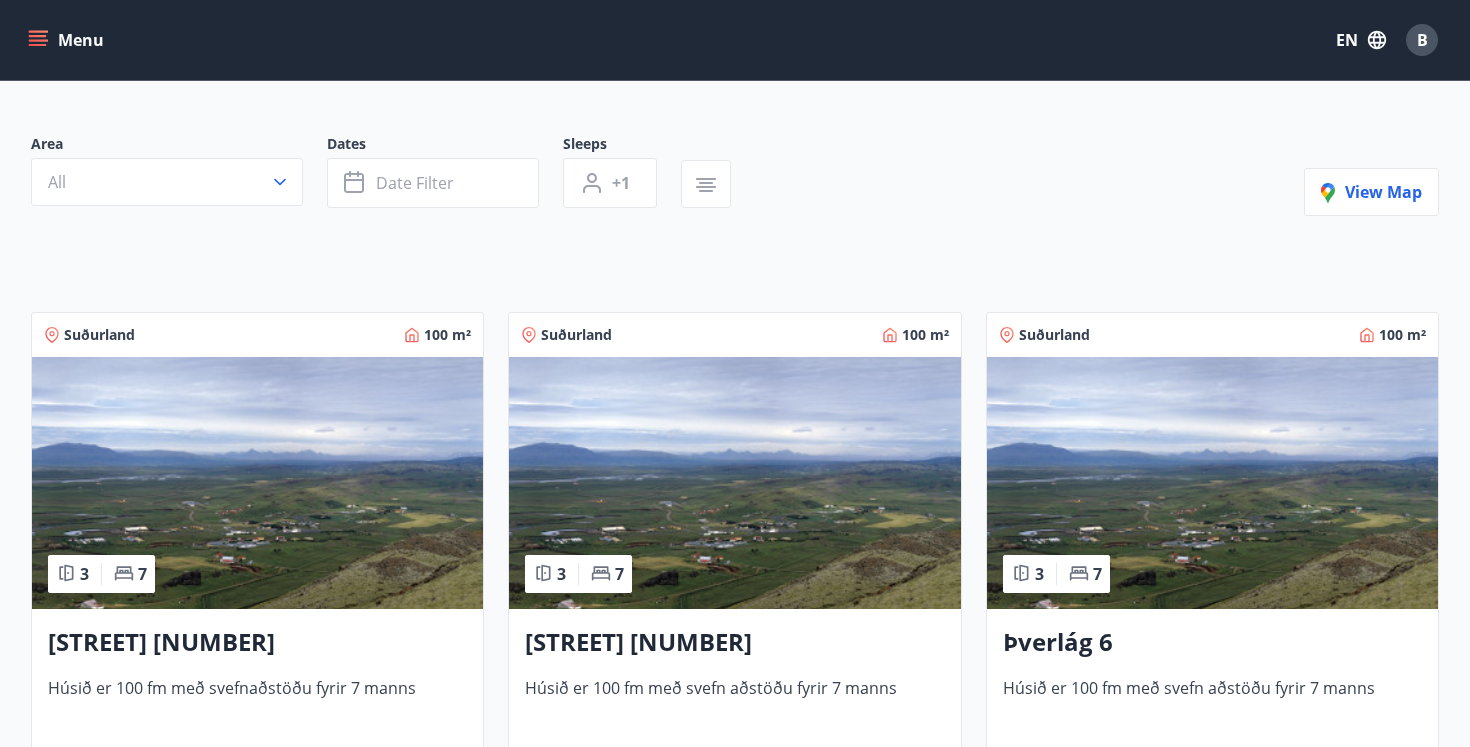 scroll, scrollTop: 368, scrollLeft: 0, axis: vertical 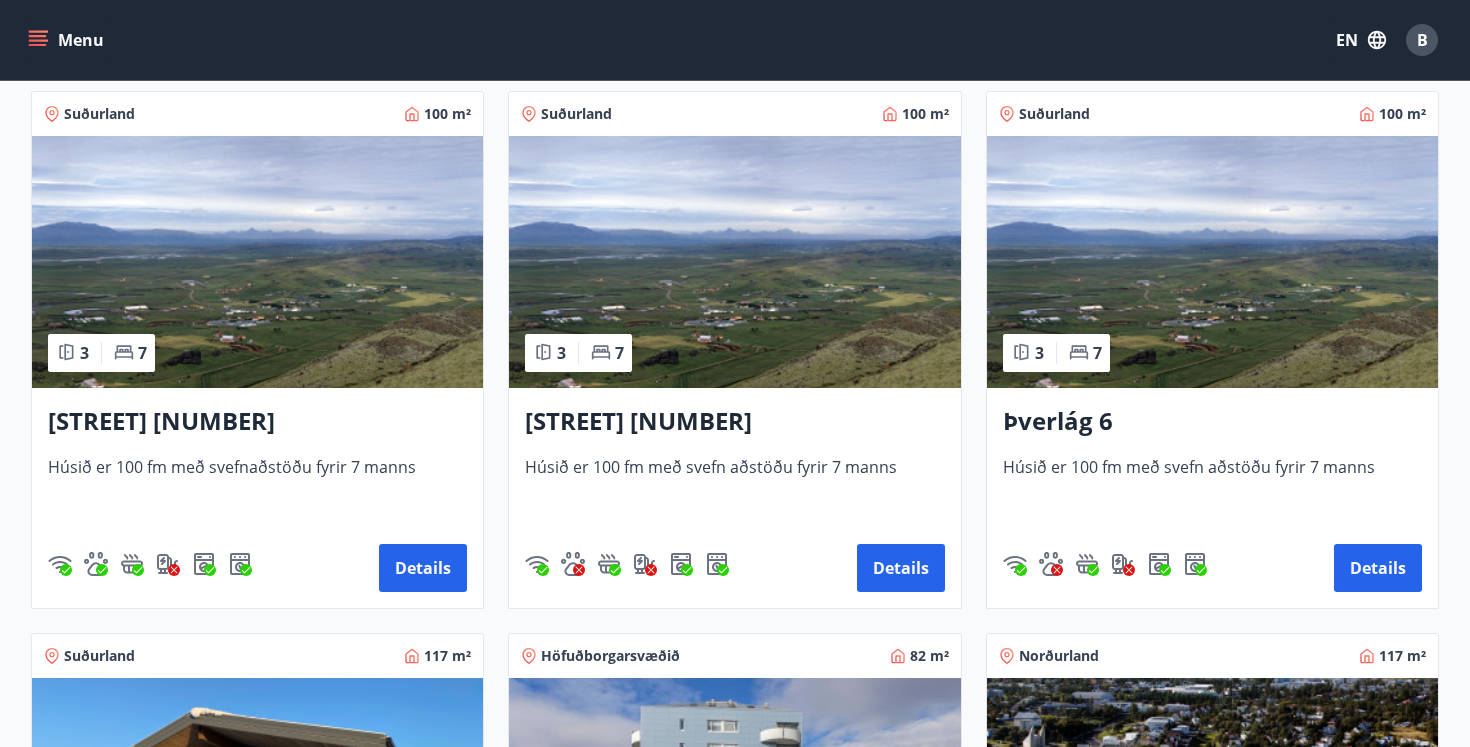 click at bounding box center (257, 262) 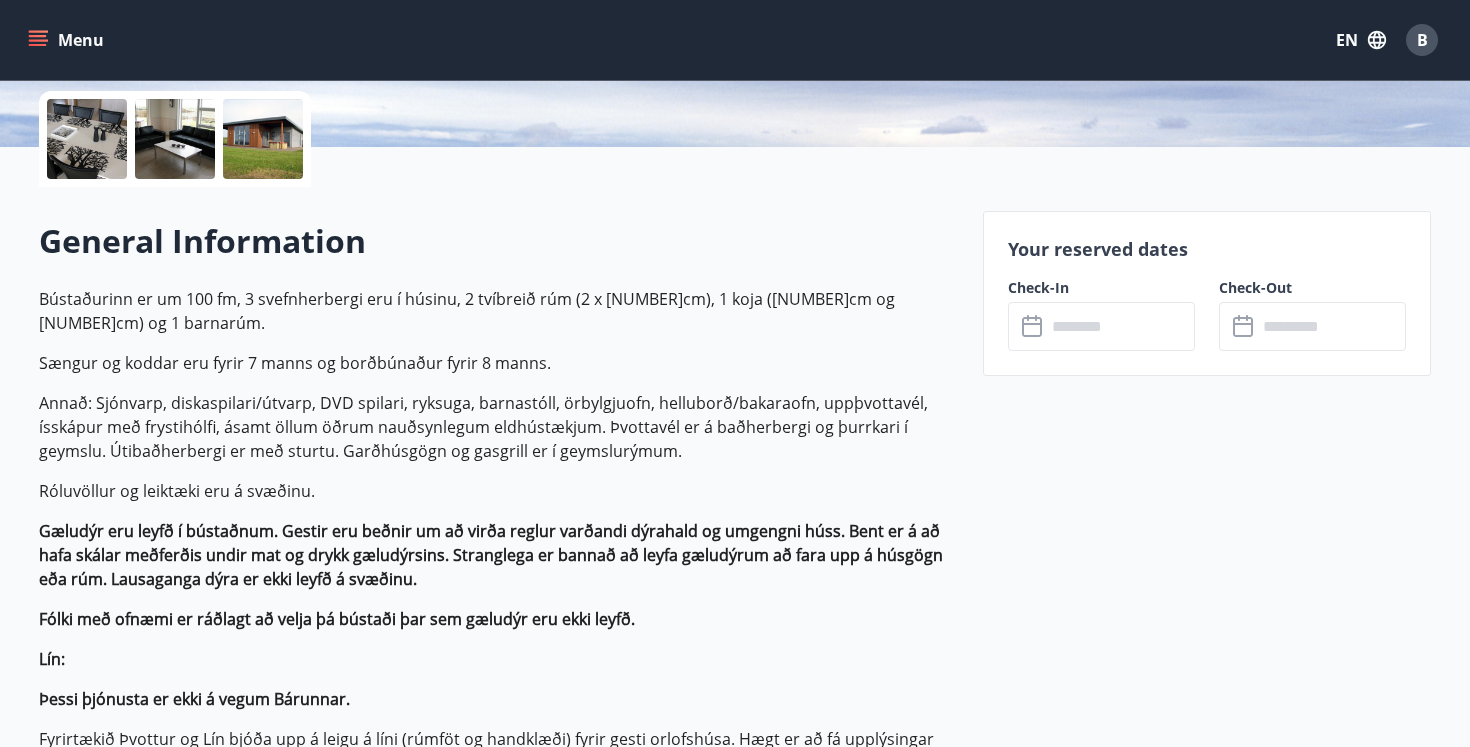 scroll, scrollTop: 460, scrollLeft: 0, axis: vertical 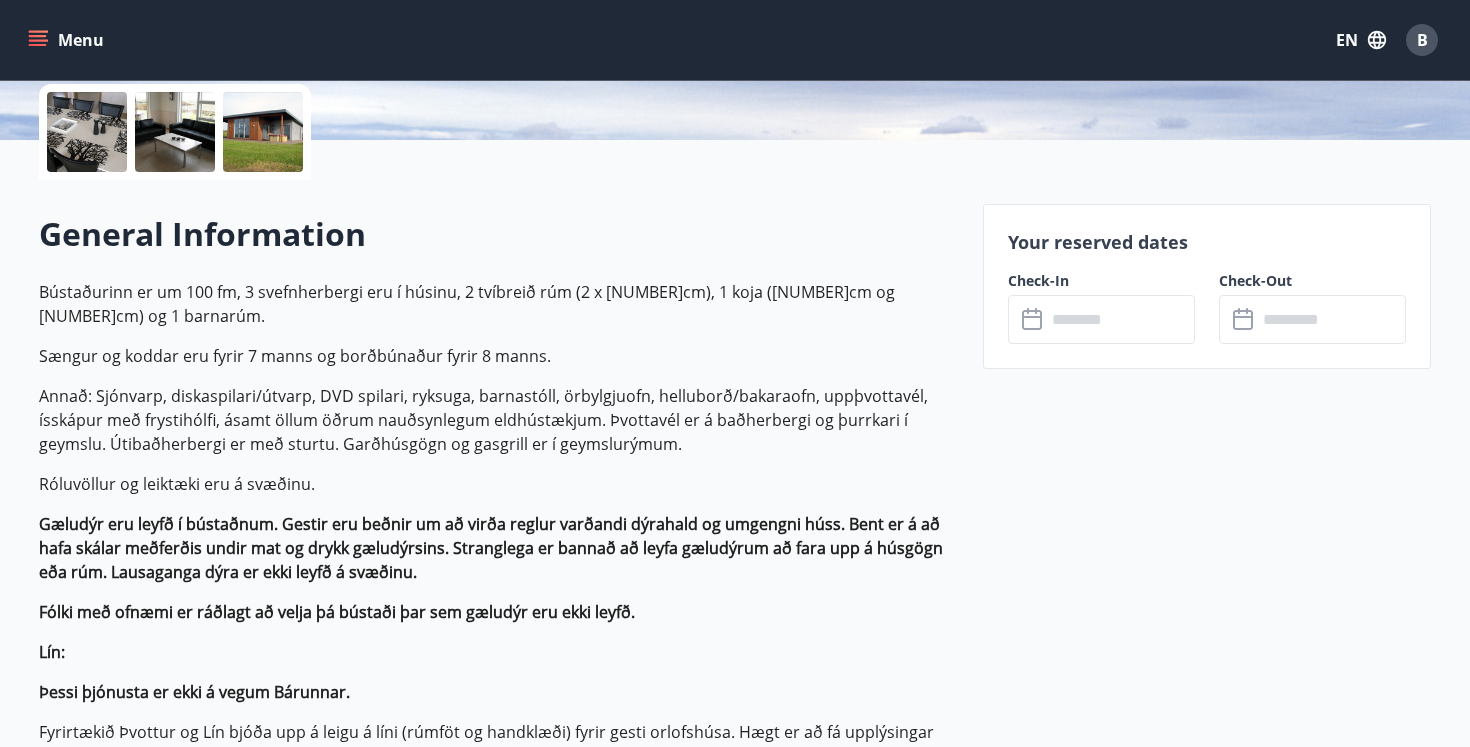 click 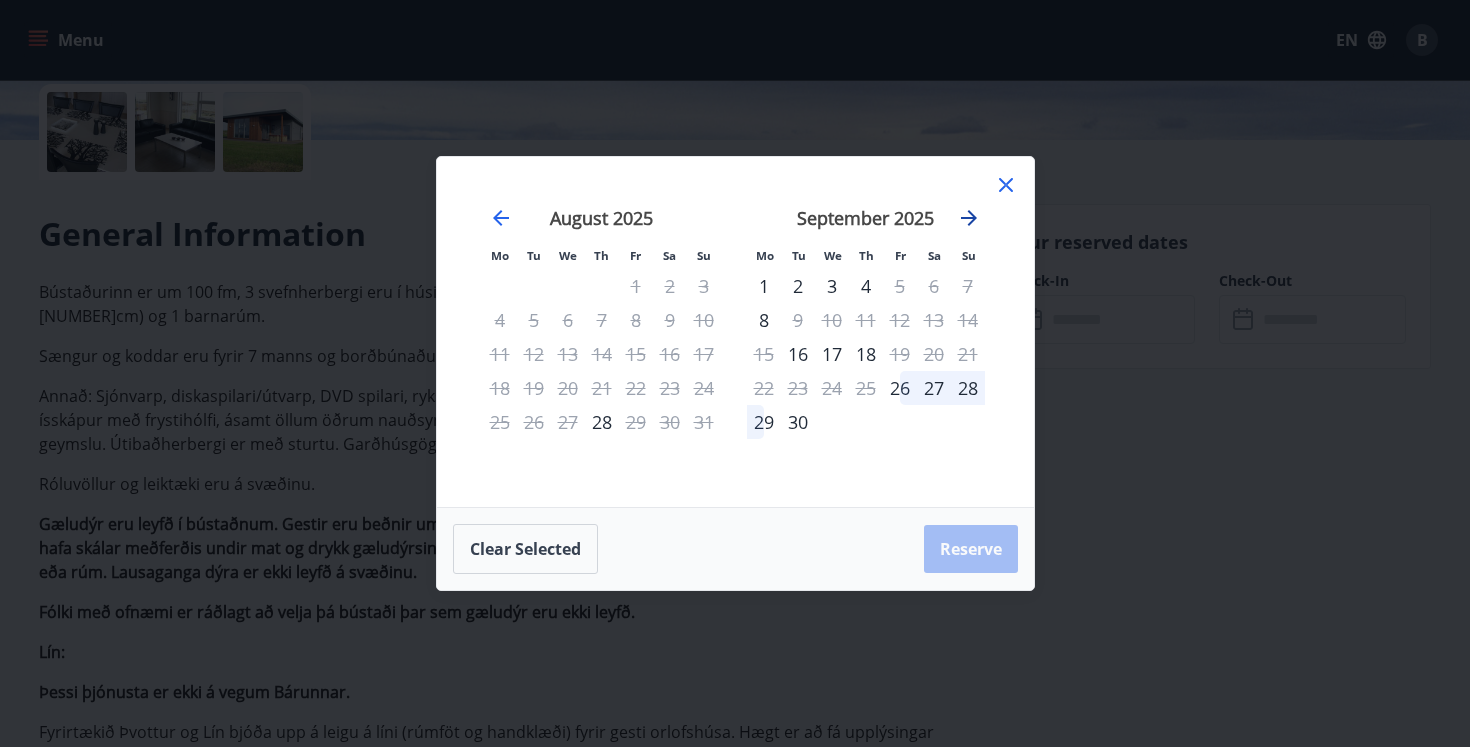 click 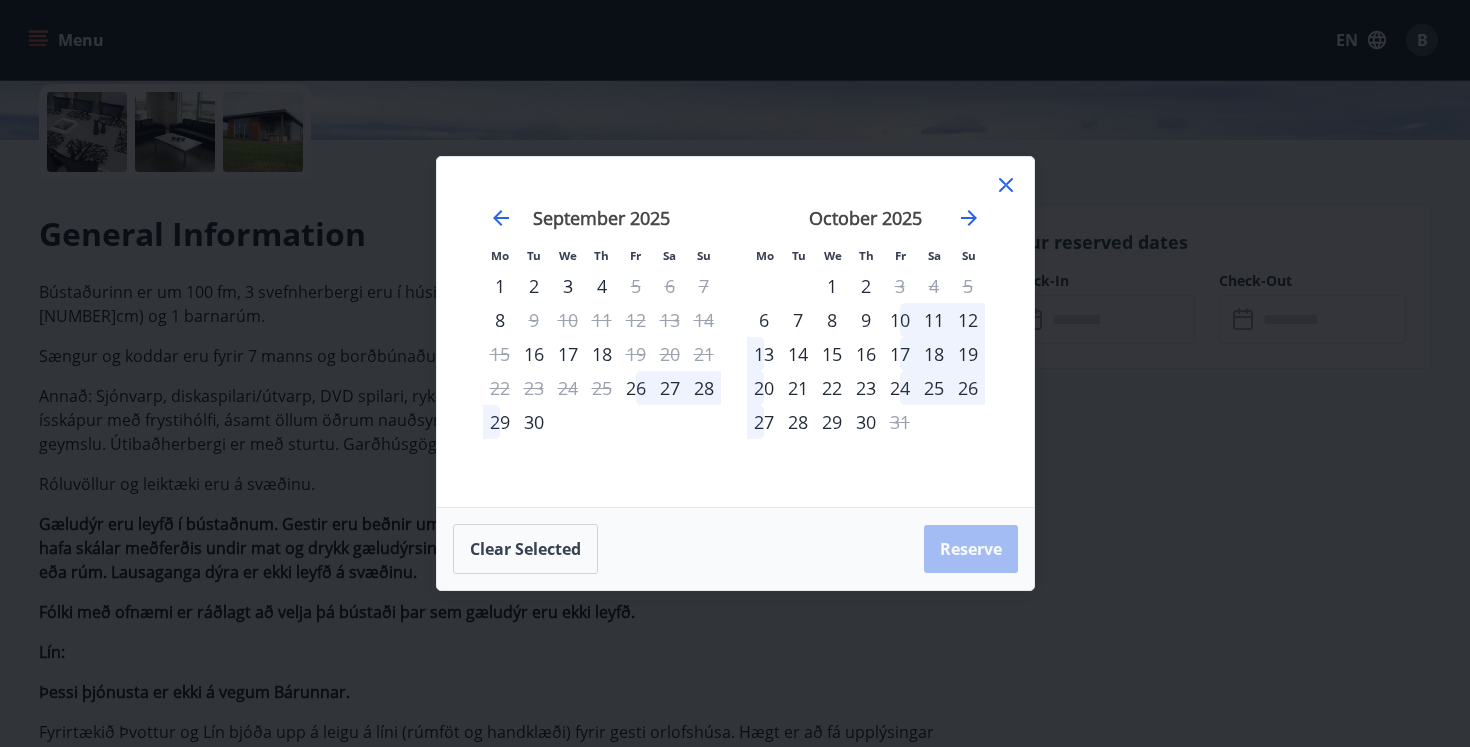 click on "17" at bounding box center [900, 354] 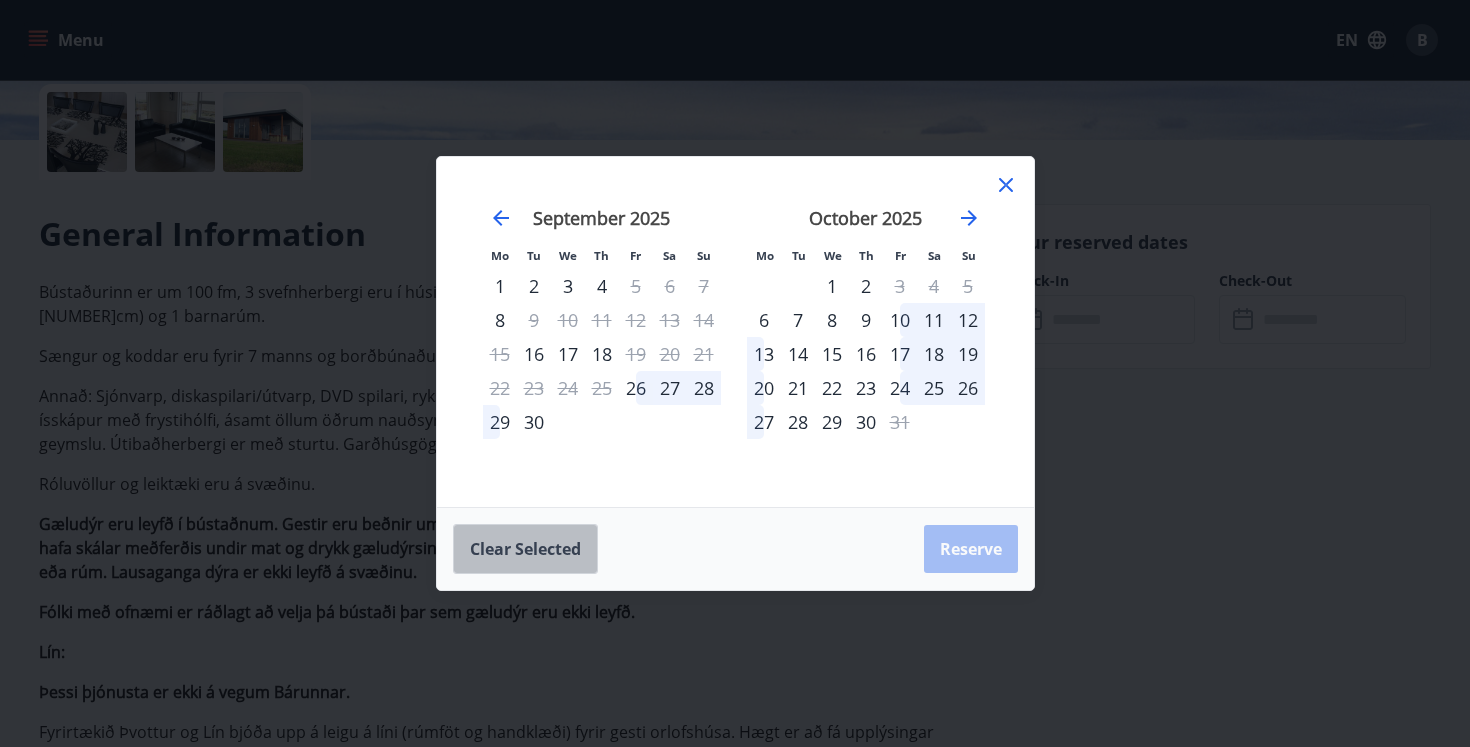 click on "Clear selected" at bounding box center (525, 549) 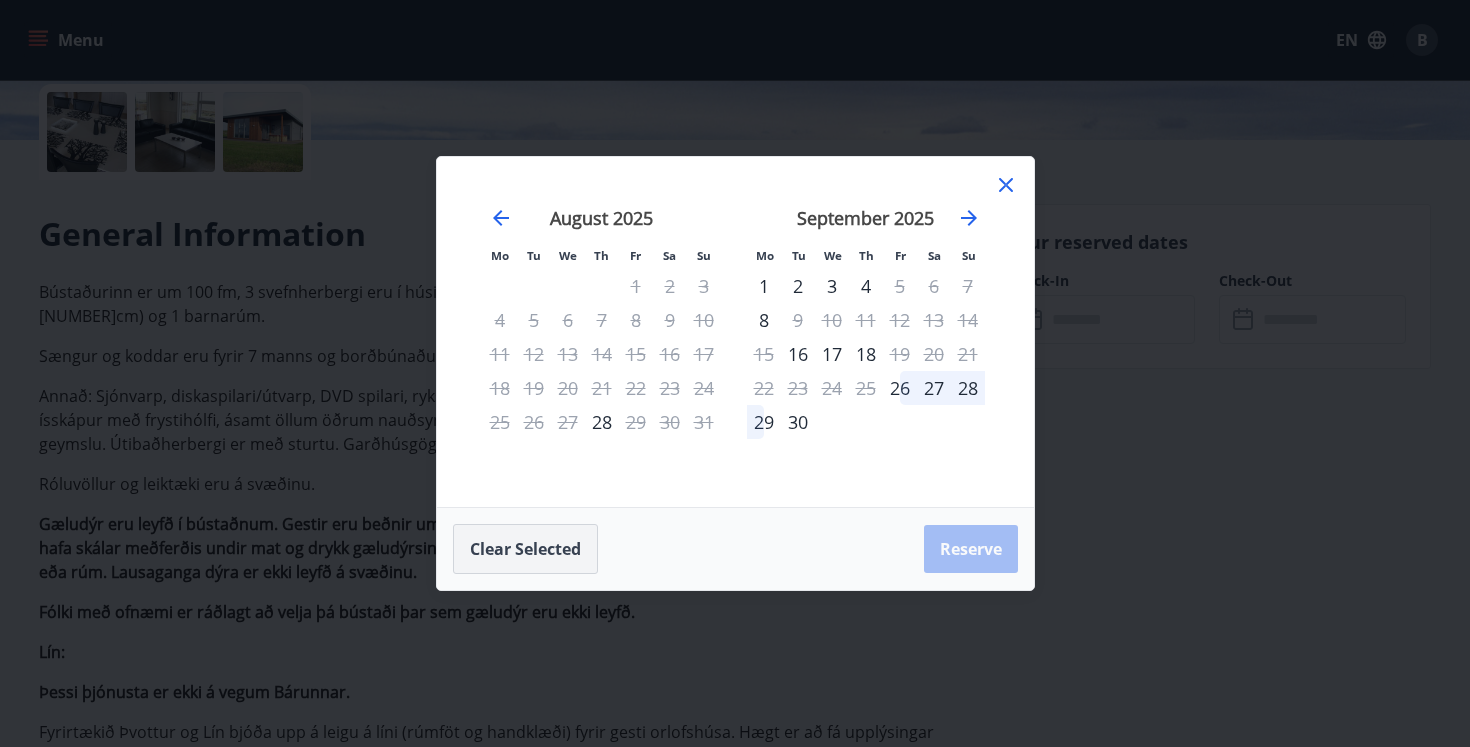 click on "Clear selected" at bounding box center (525, 549) 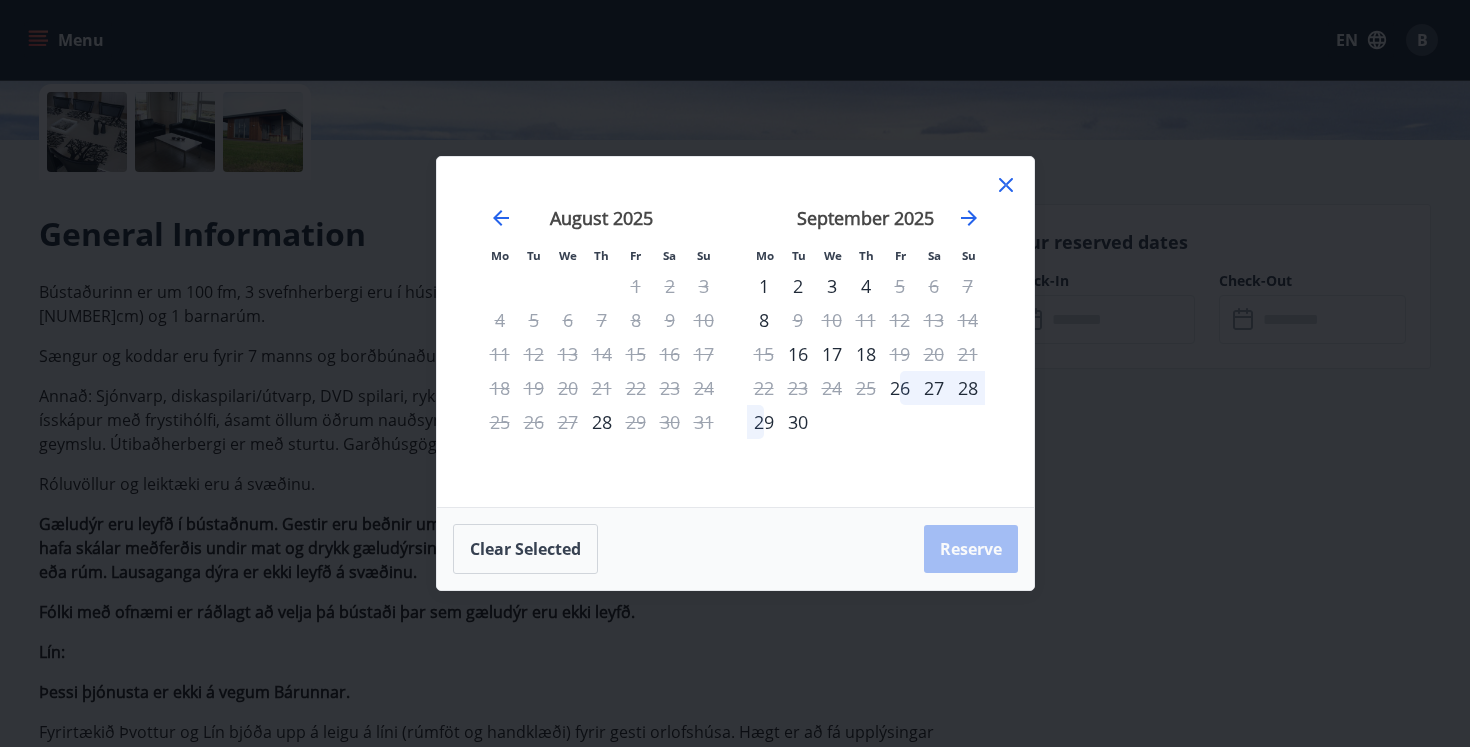 click on "26" at bounding box center (900, 388) 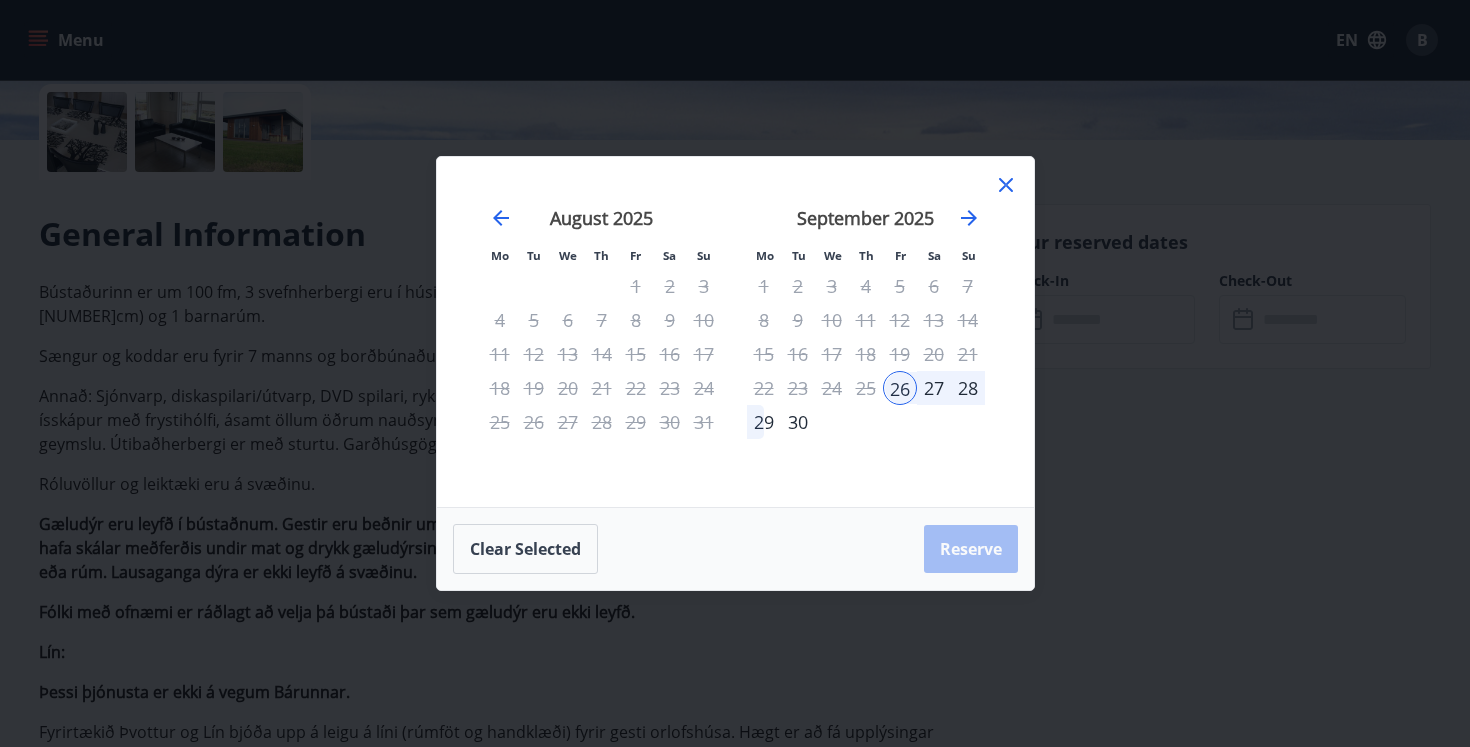 click on "28" at bounding box center (968, 388) 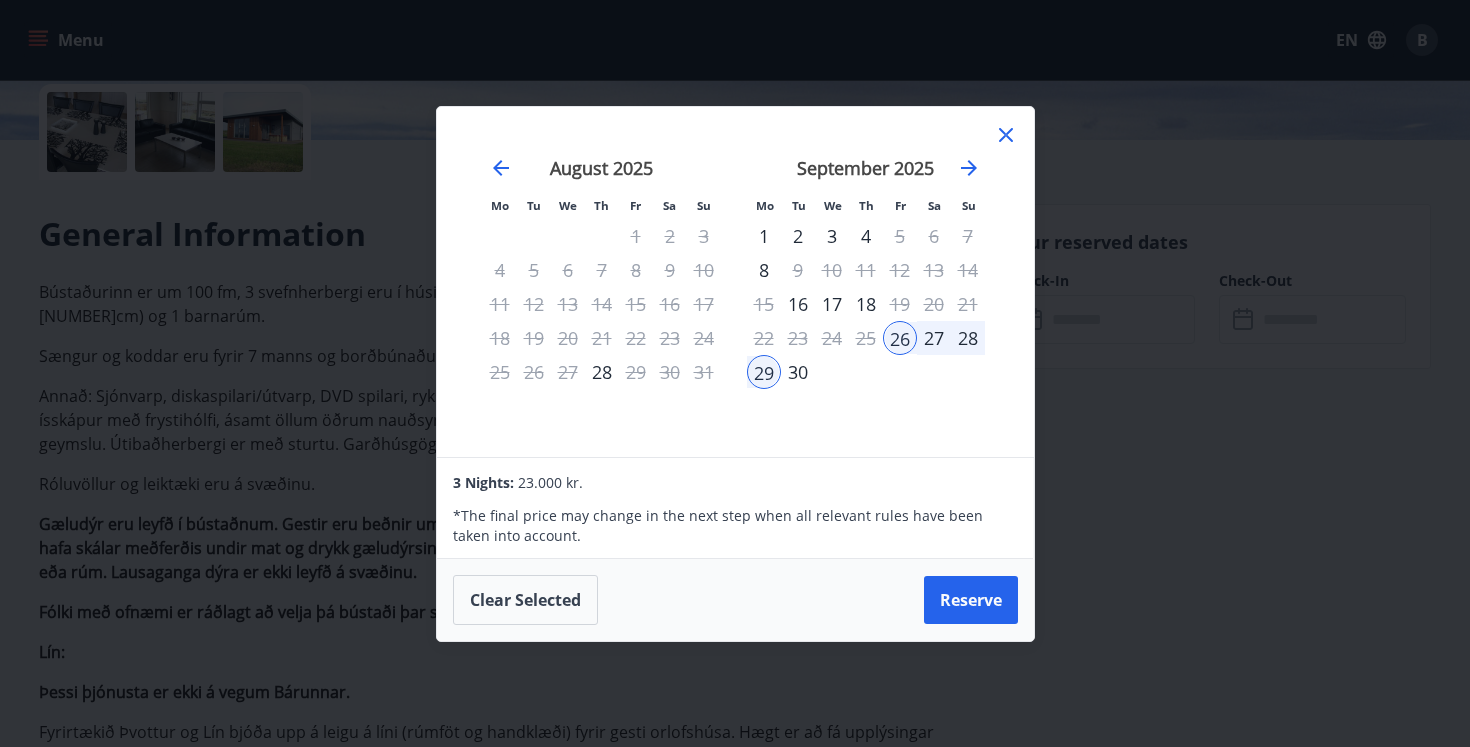 click on "30" at bounding box center [798, 372] 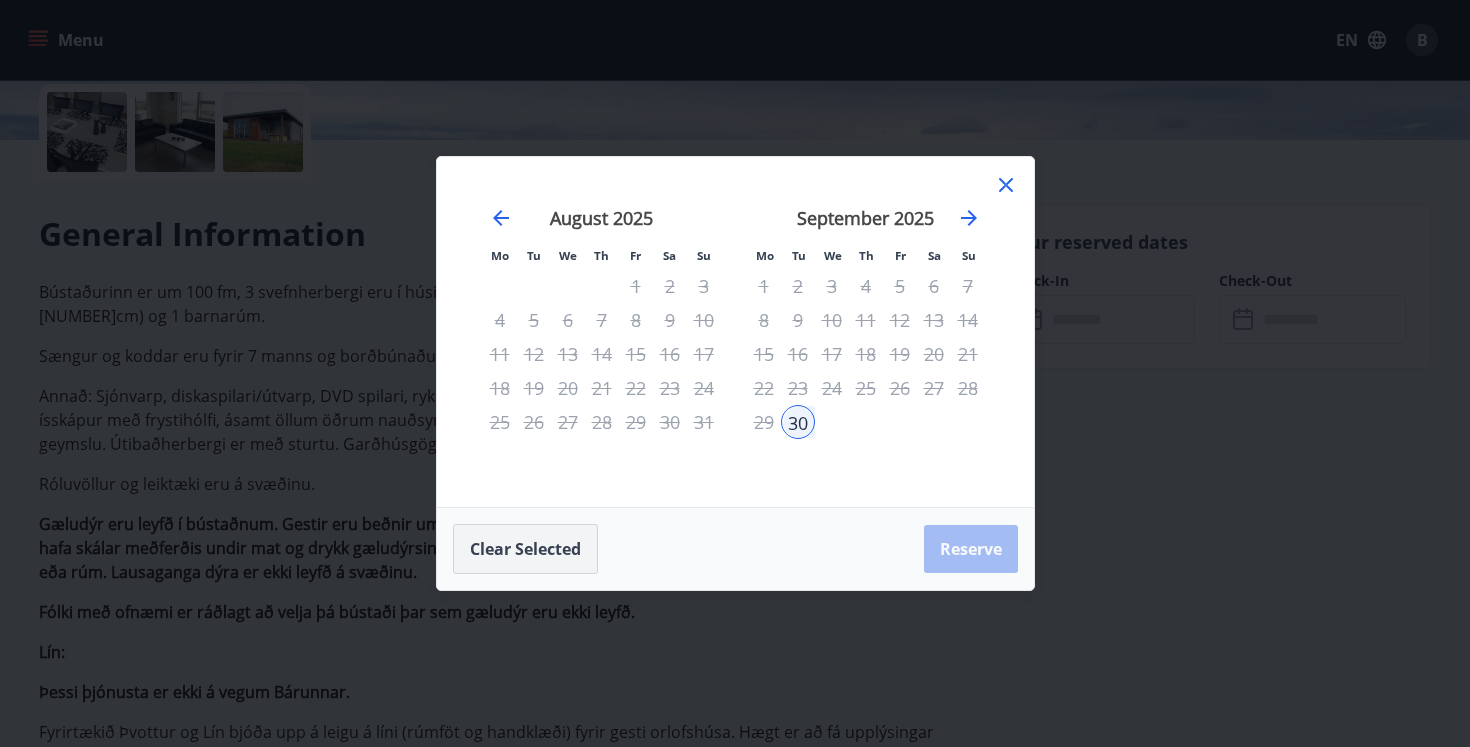 click on "Clear selected" at bounding box center (525, 549) 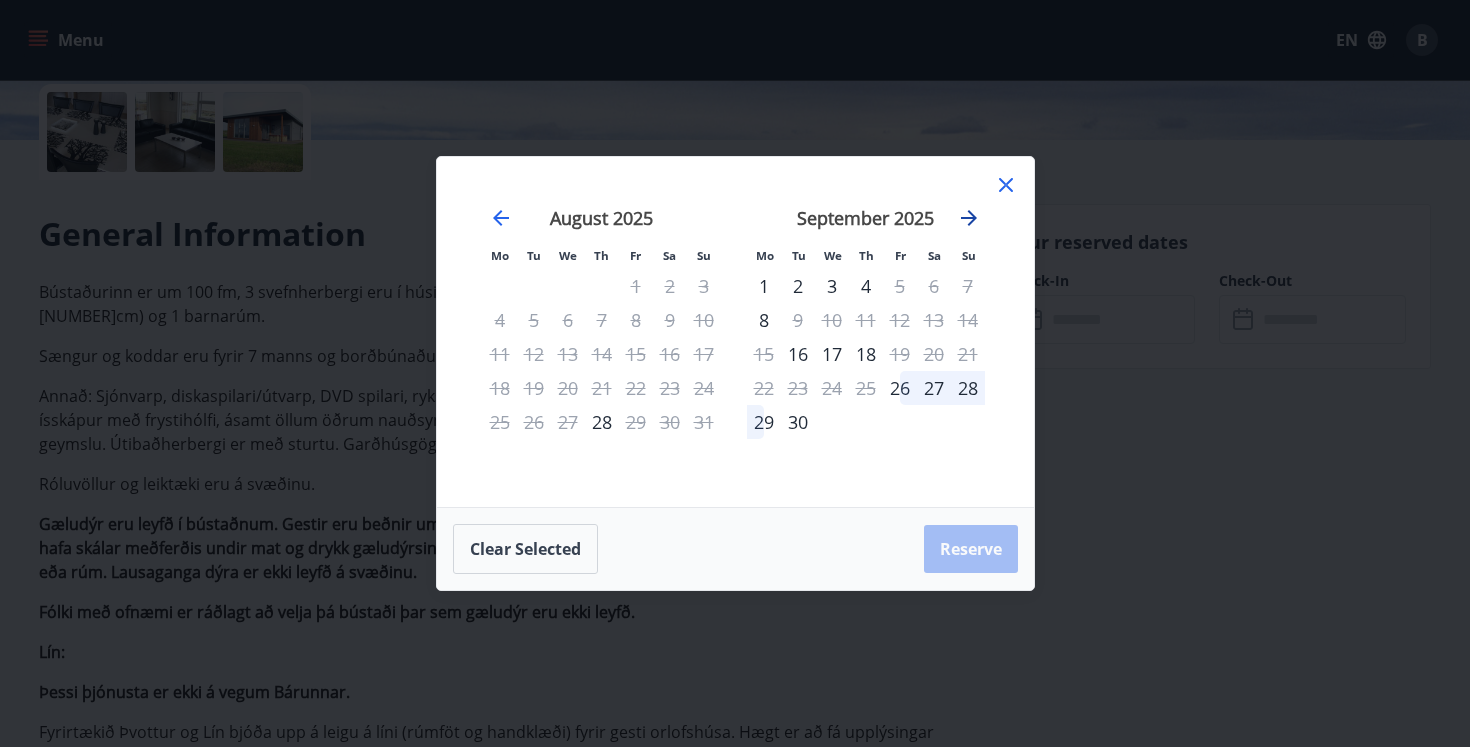 click 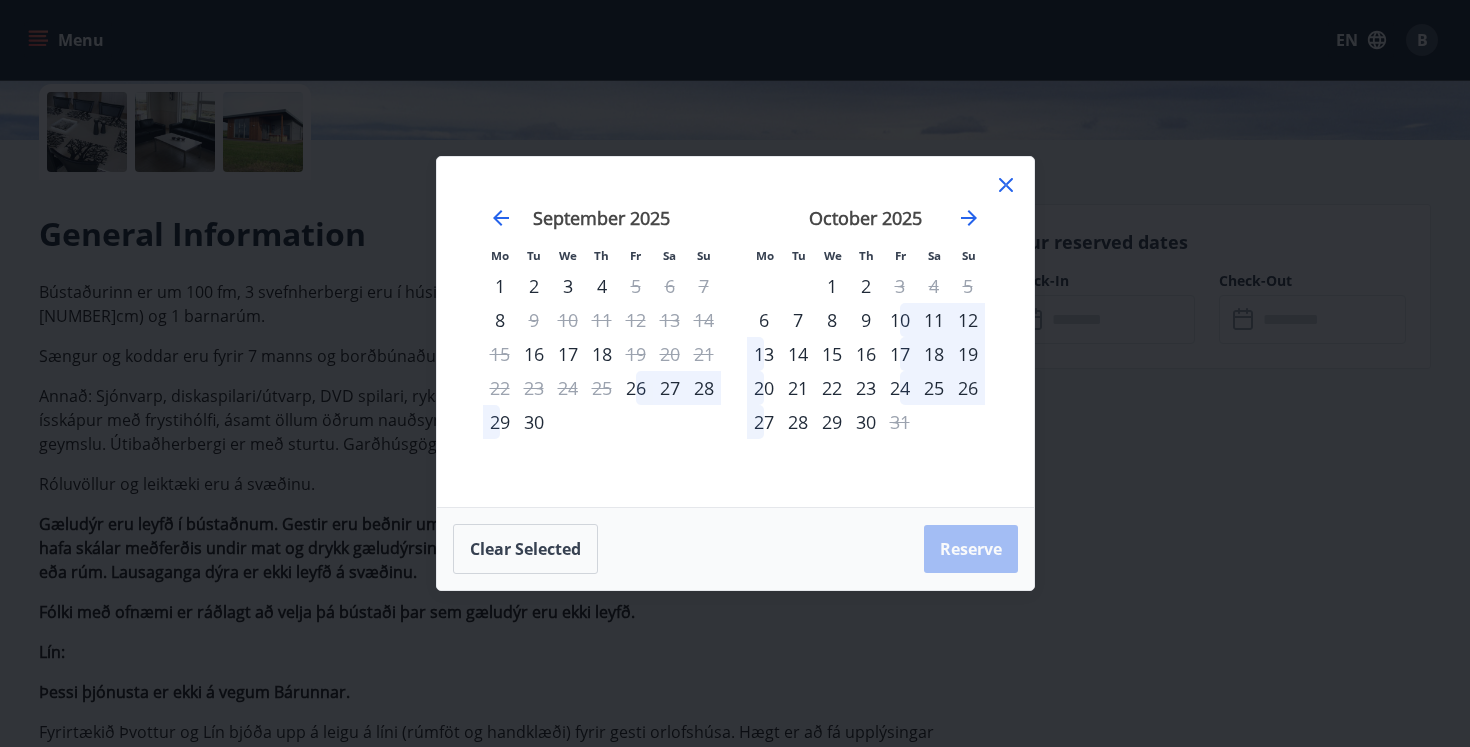 click on "11" at bounding box center (934, 320) 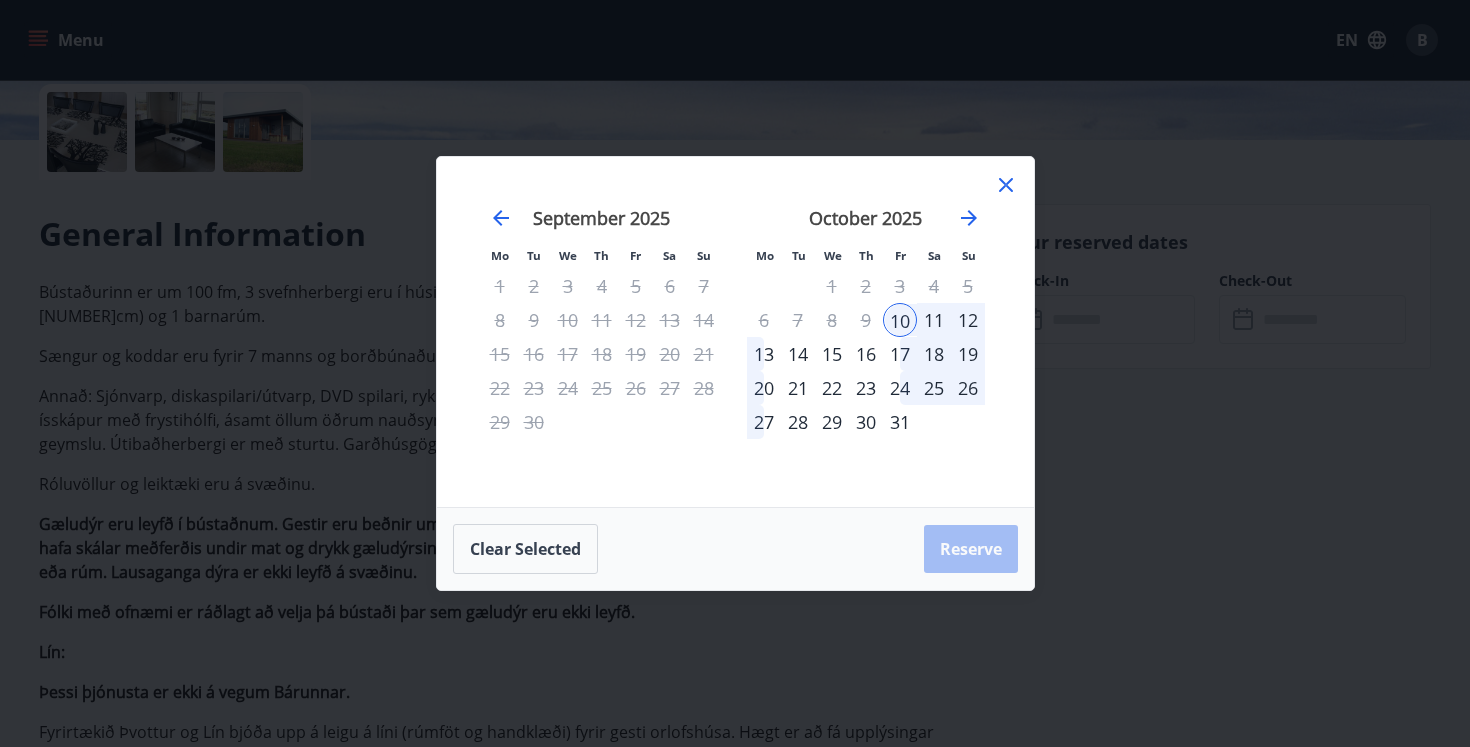 click on "12" at bounding box center [968, 320] 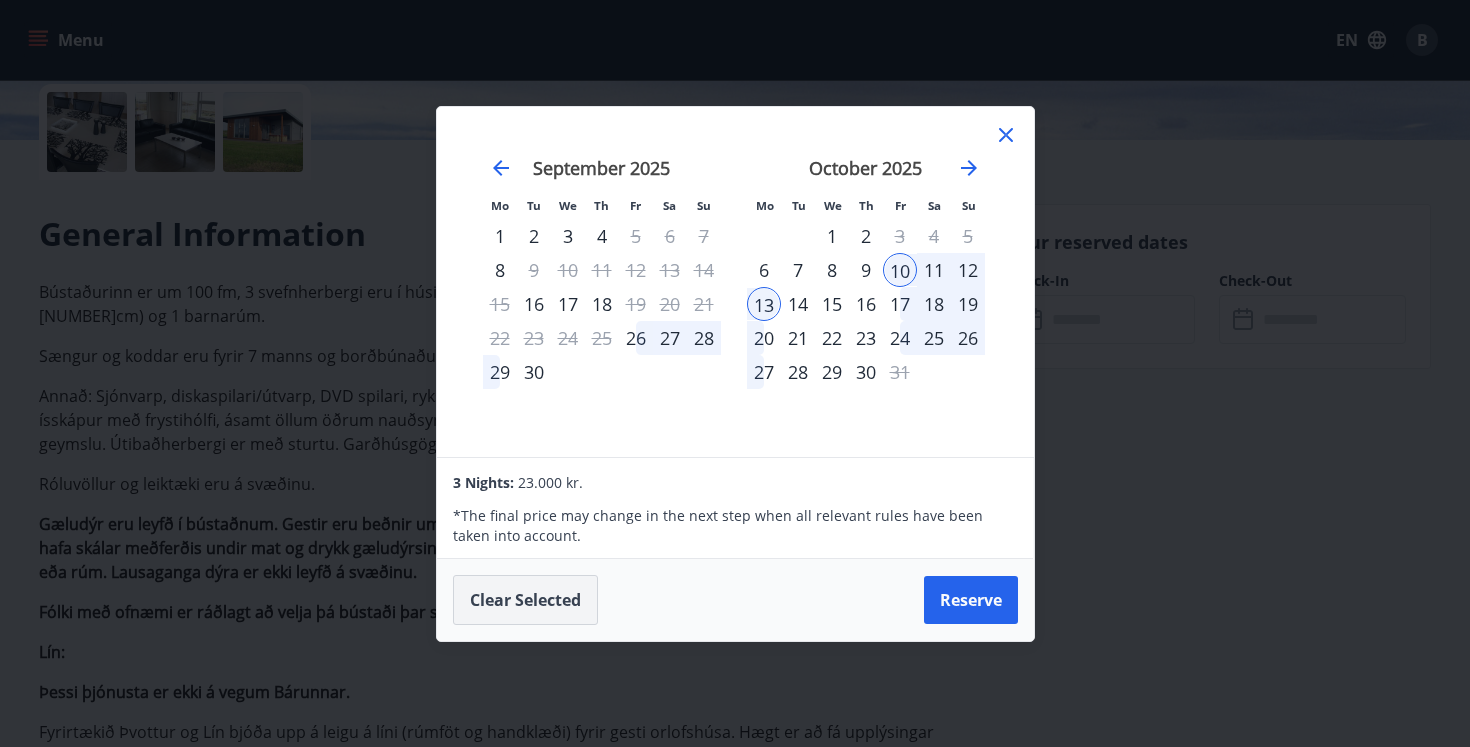click on "Clear selected" at bounding box center [525, 600] 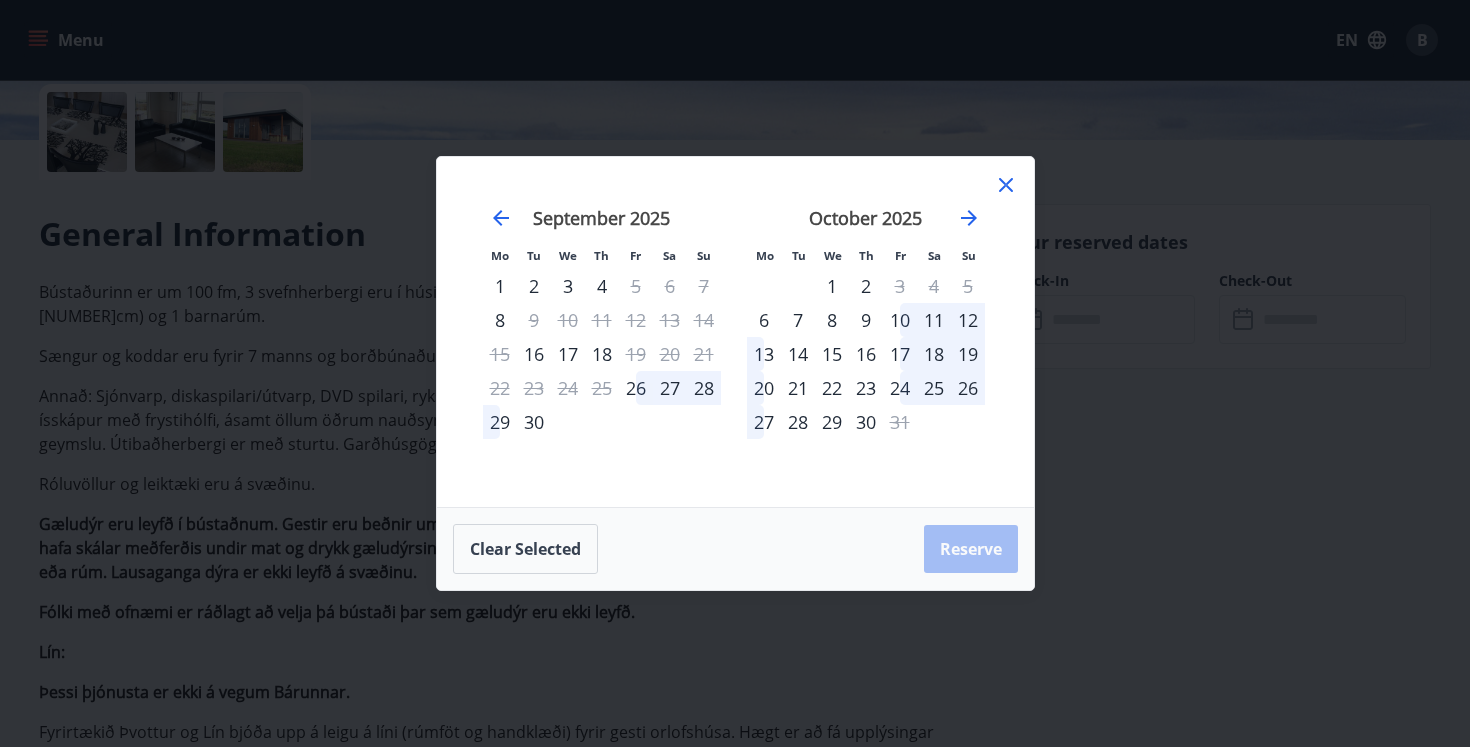 click on "10" at bounding box center (900, 320) 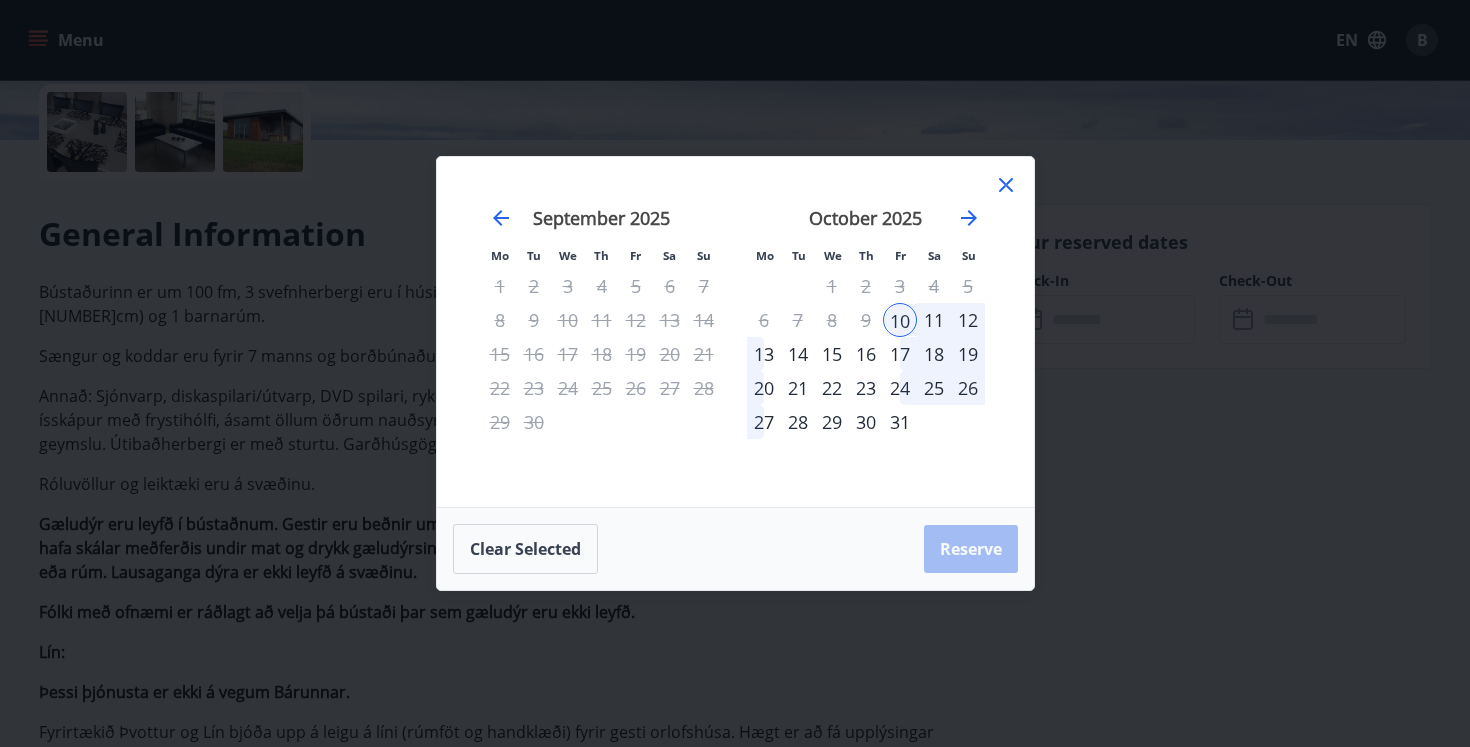 click on "11" at bounding box center (934, 320) 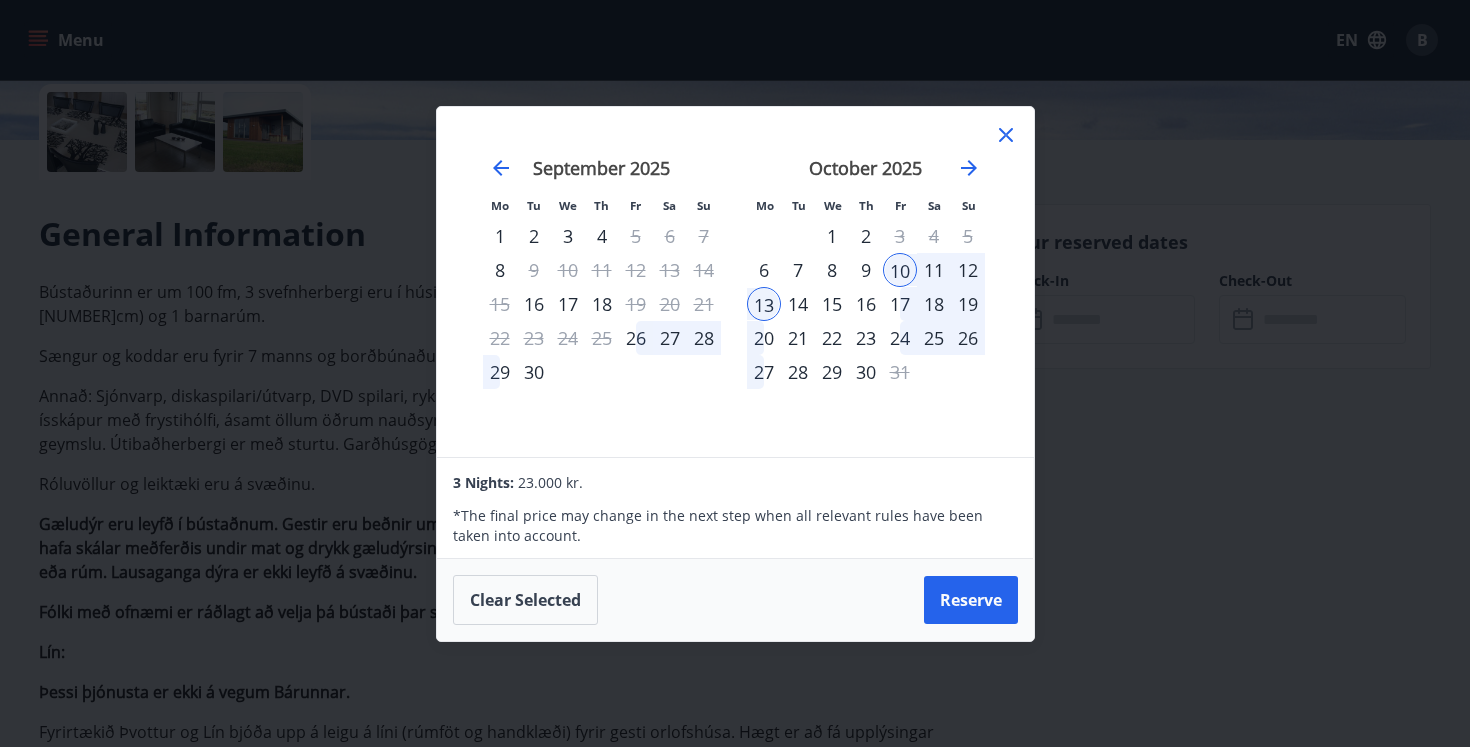 click 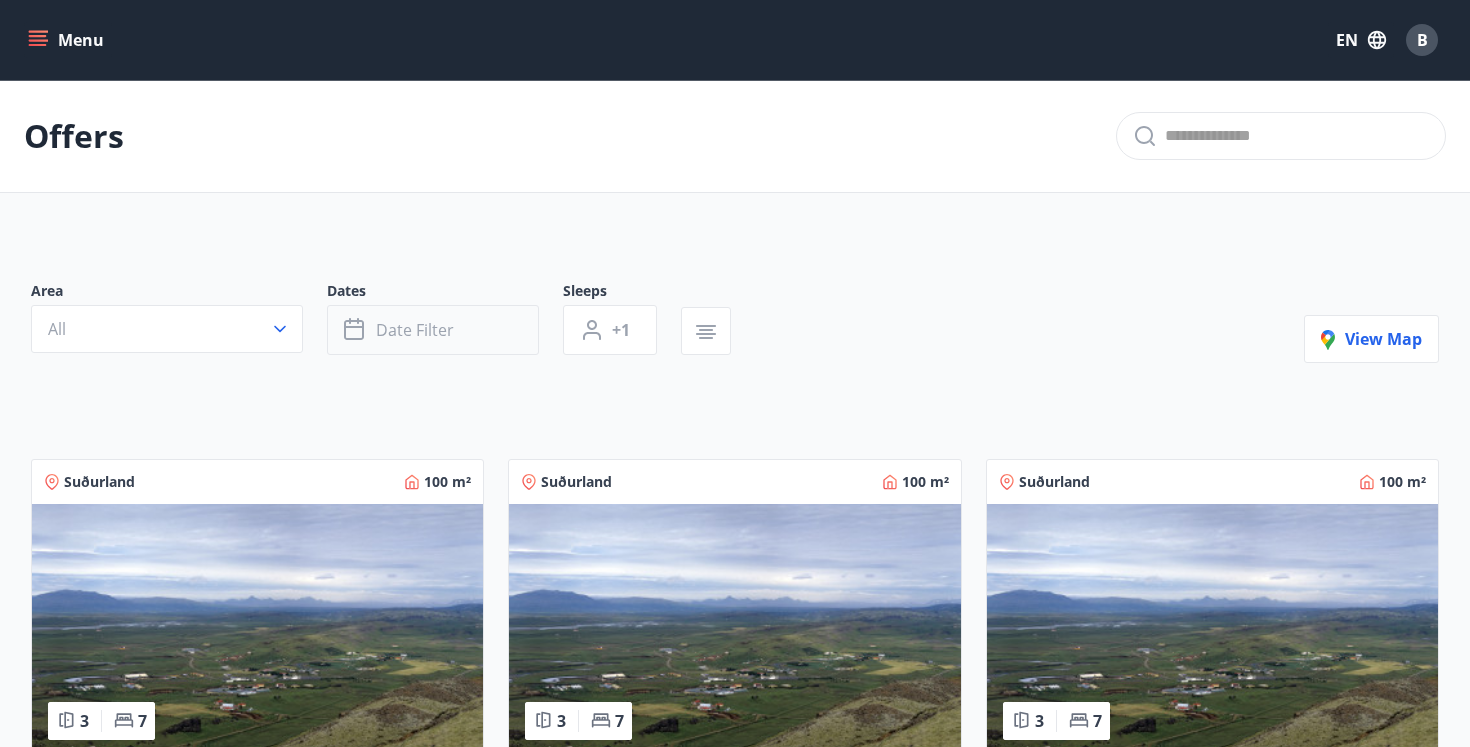 scroll, scrollTop: 511, scrollLeft: 0, axis: vertical 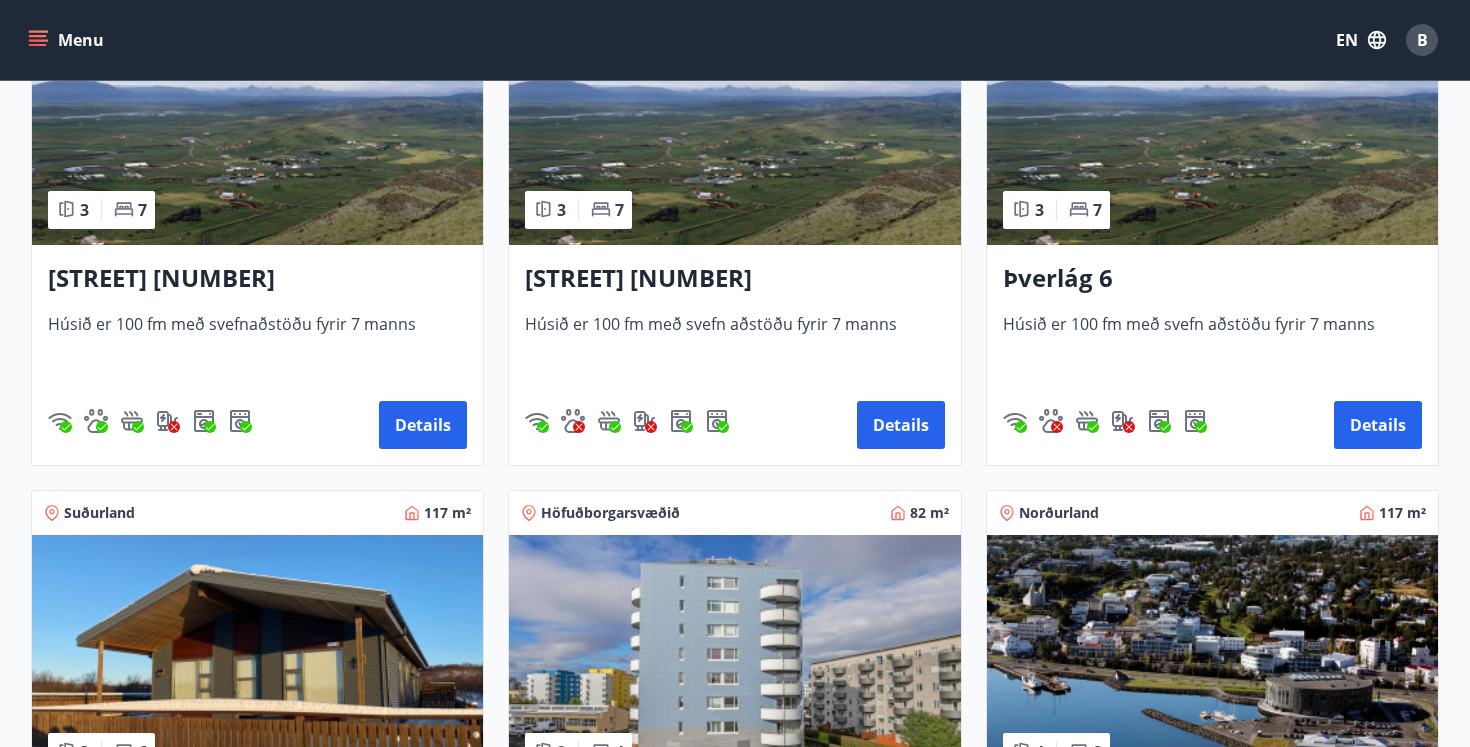 click on "[STREET] [NUMBER] Húsið er 100 fm með svefn aðstöðu fyrir 7 manns Details" at bounding box center (734, 355) 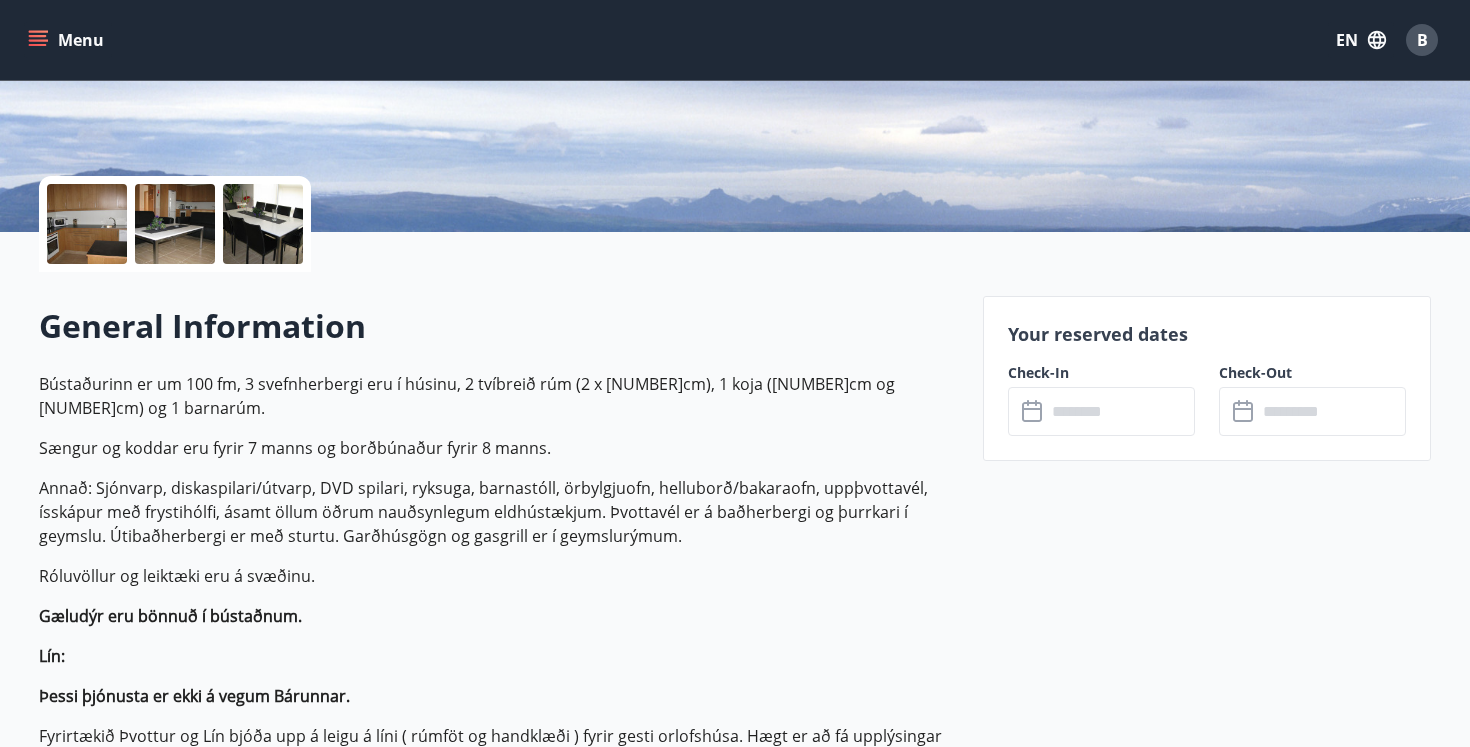 scroll, scrollTop: 414, scrollLeft: 0, axis: vertical 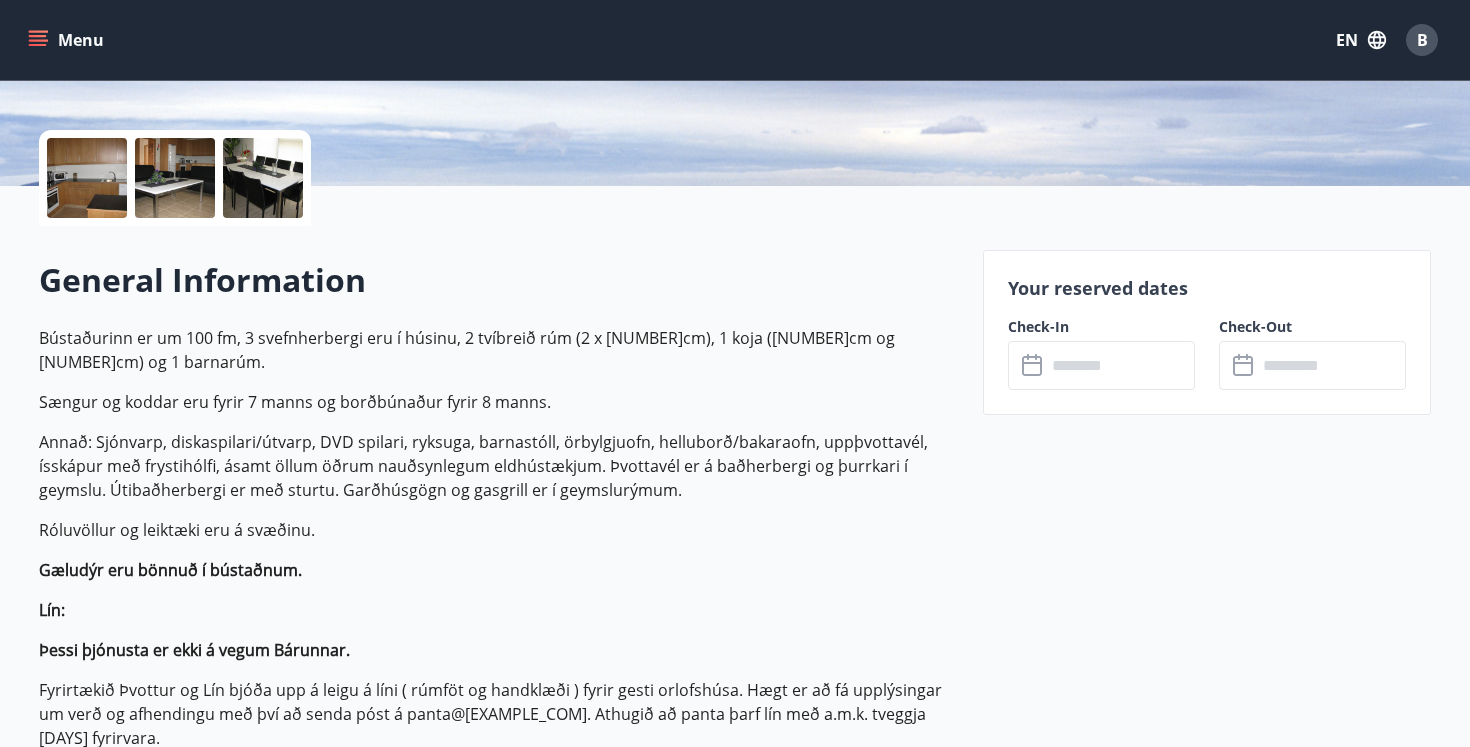 click 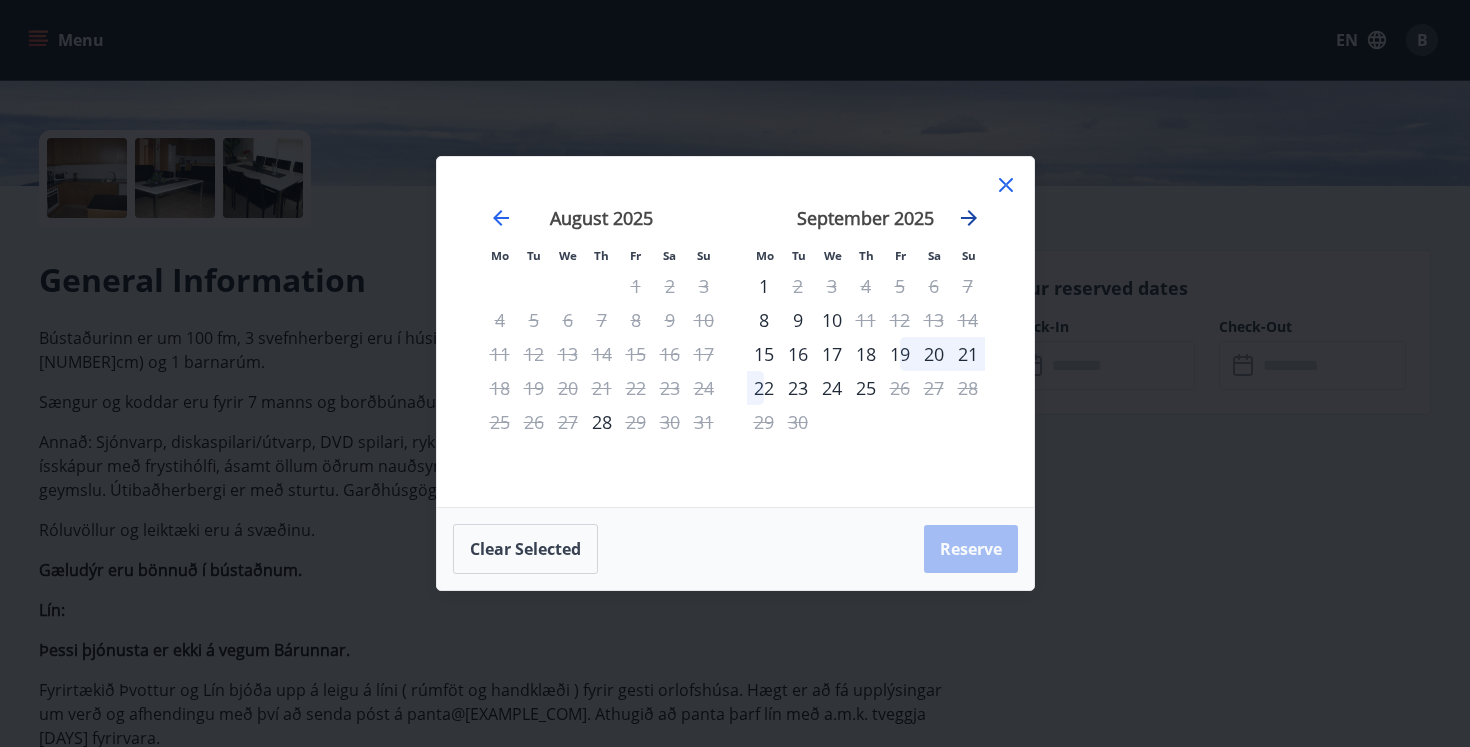 click 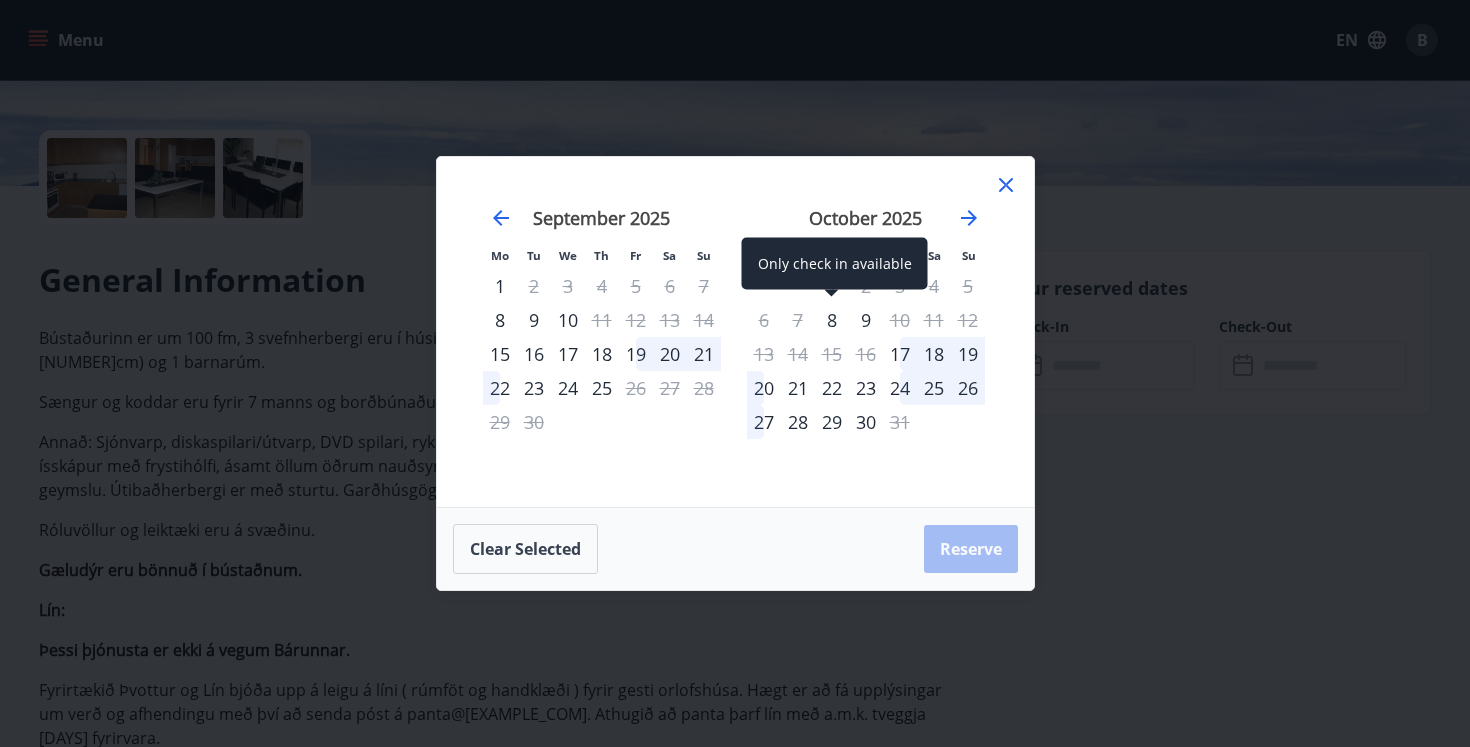 click on "8" at bounding box center (832, 320) 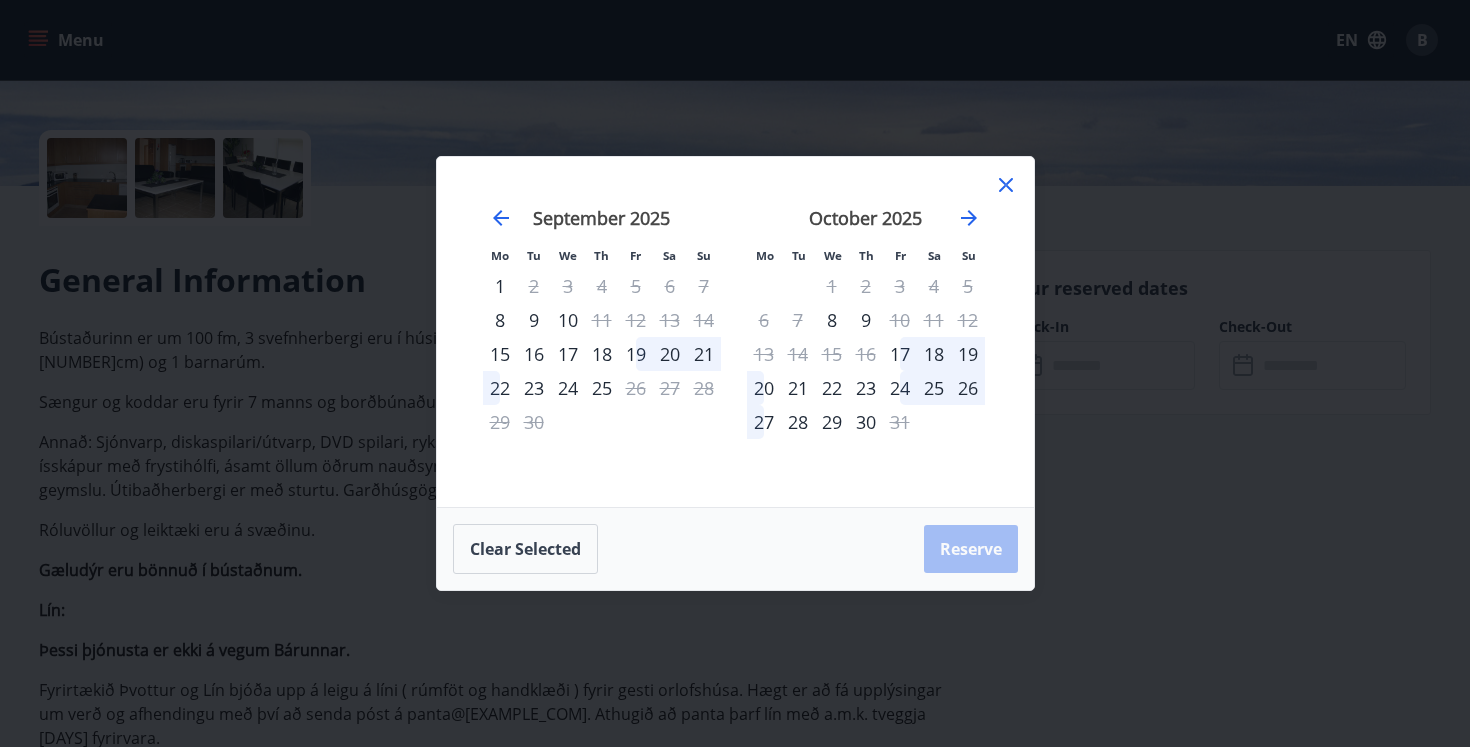 click on "9" at bounding box center [866, 320] 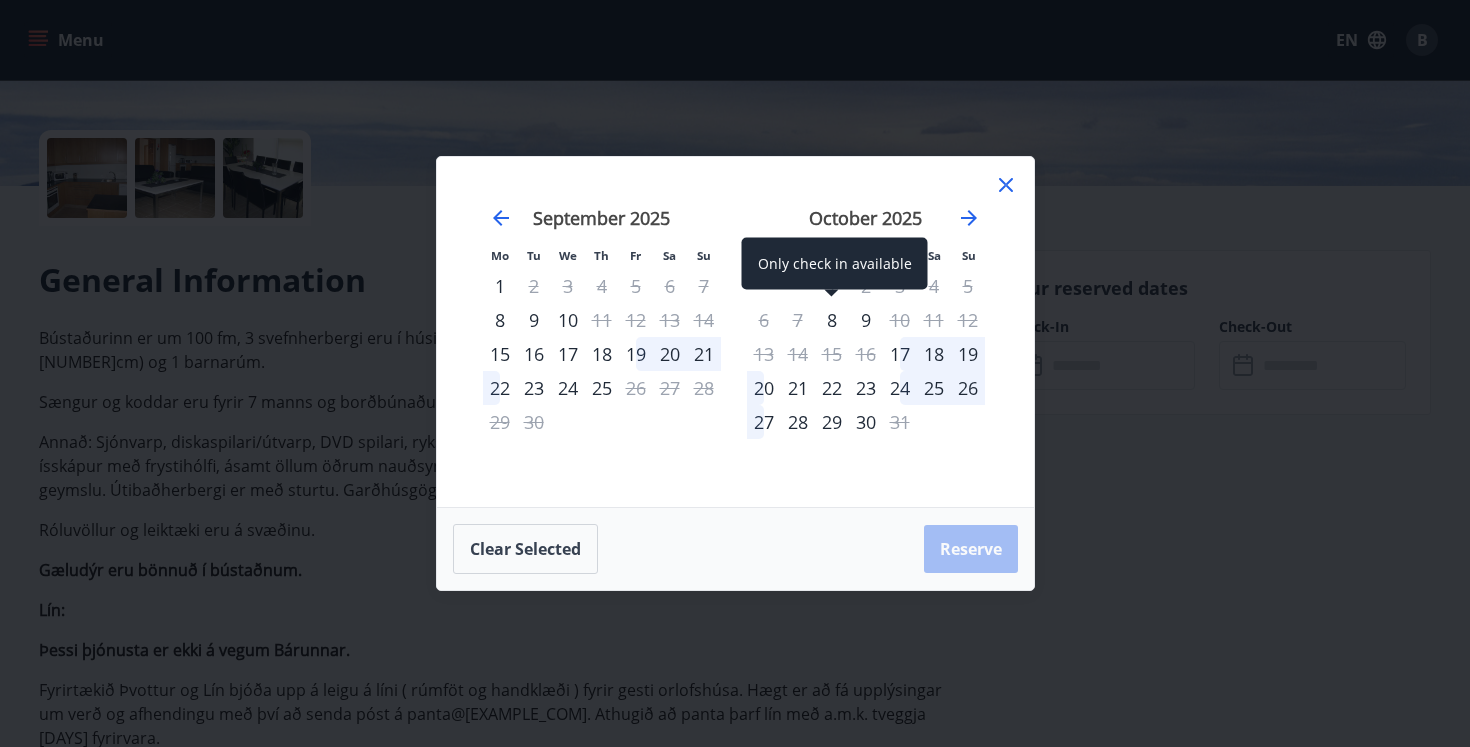 click on "8" at bounding box center (832, 320) 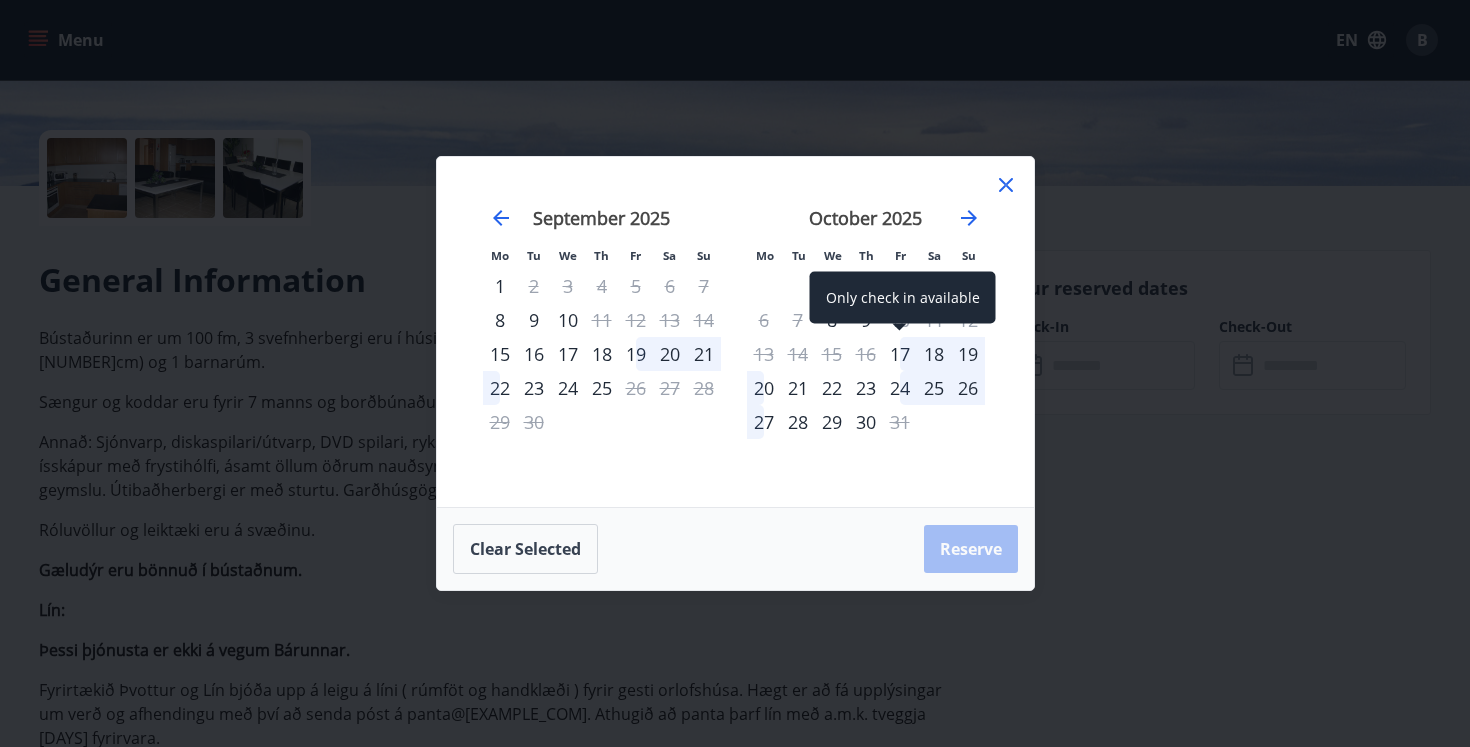 click on "17" at bounding box center [900, 354] 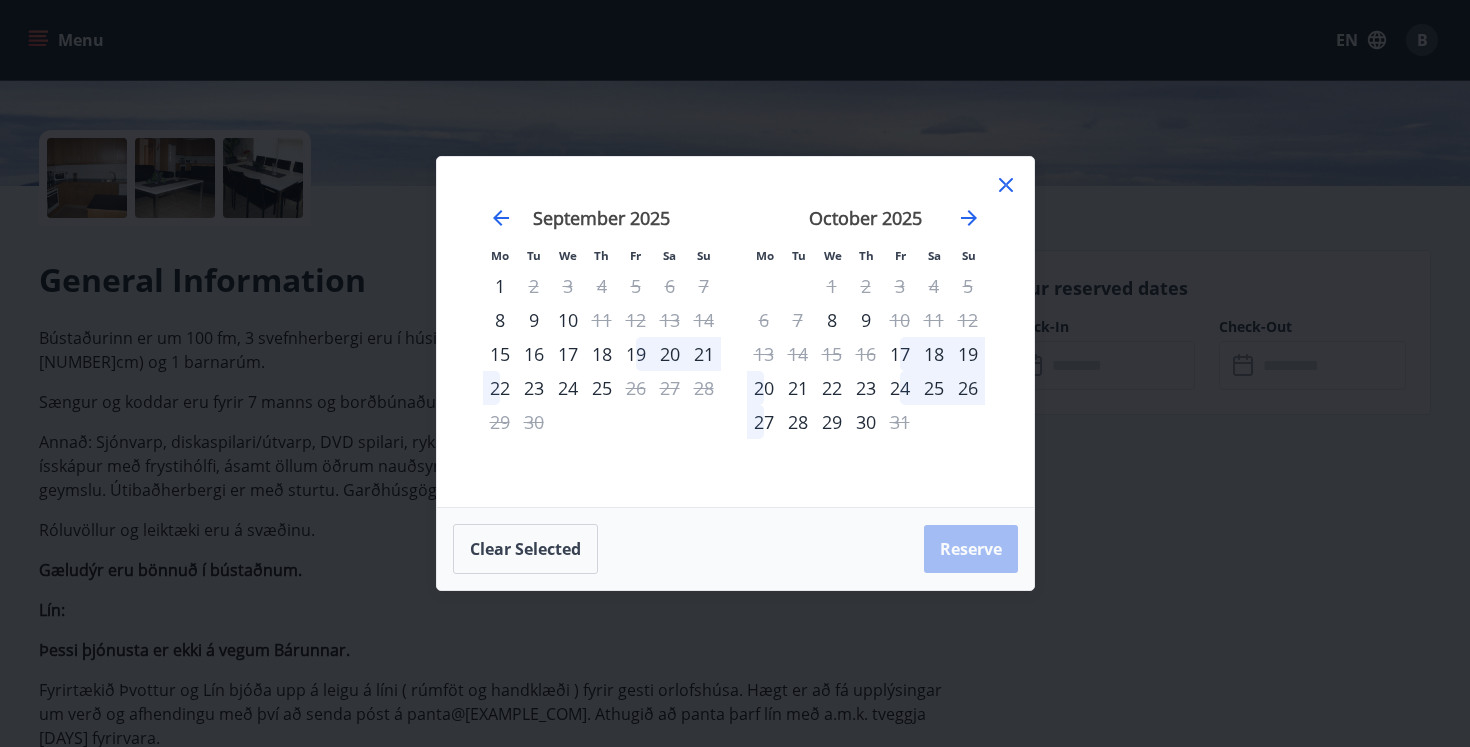 click on "20" at bounding box center [764, 388] 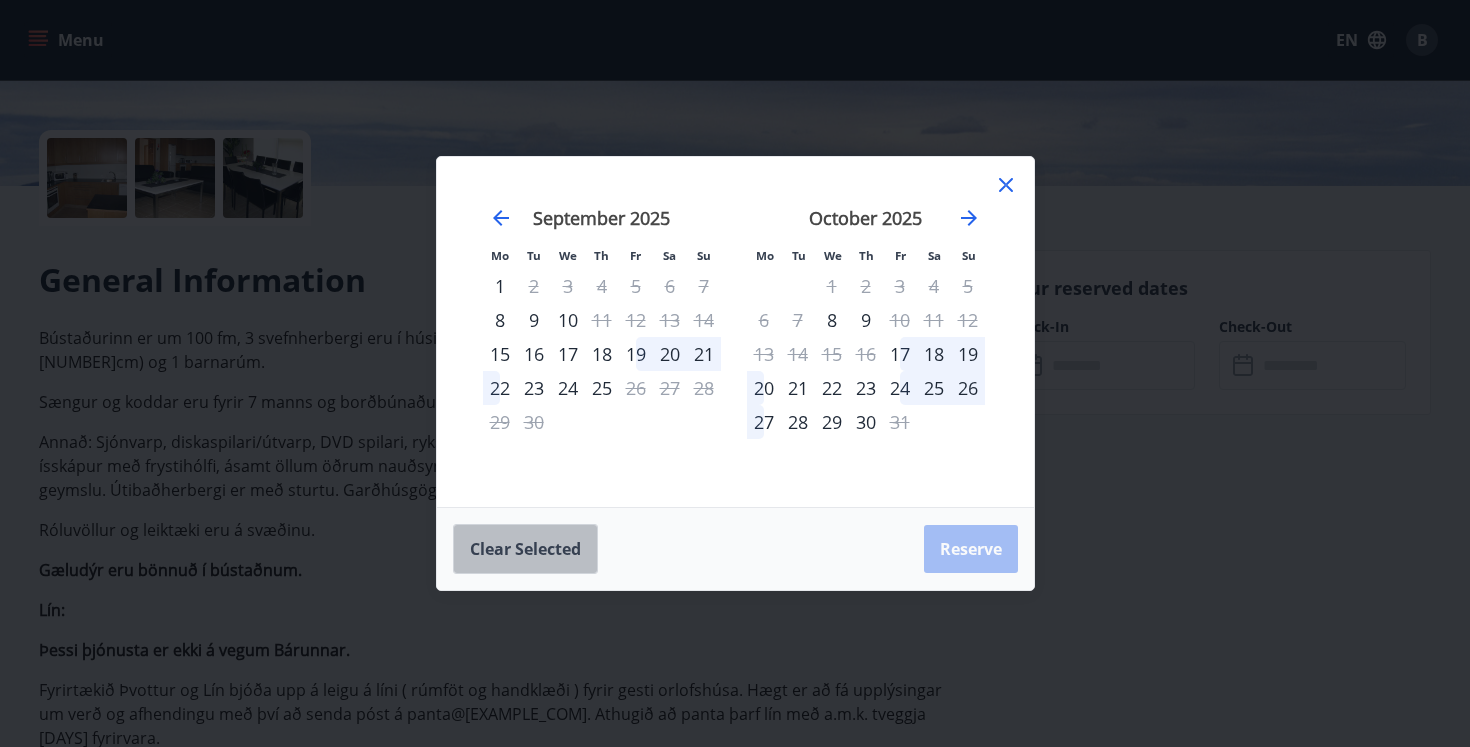 click on "Clear selected" at bounding box center [525, 549] 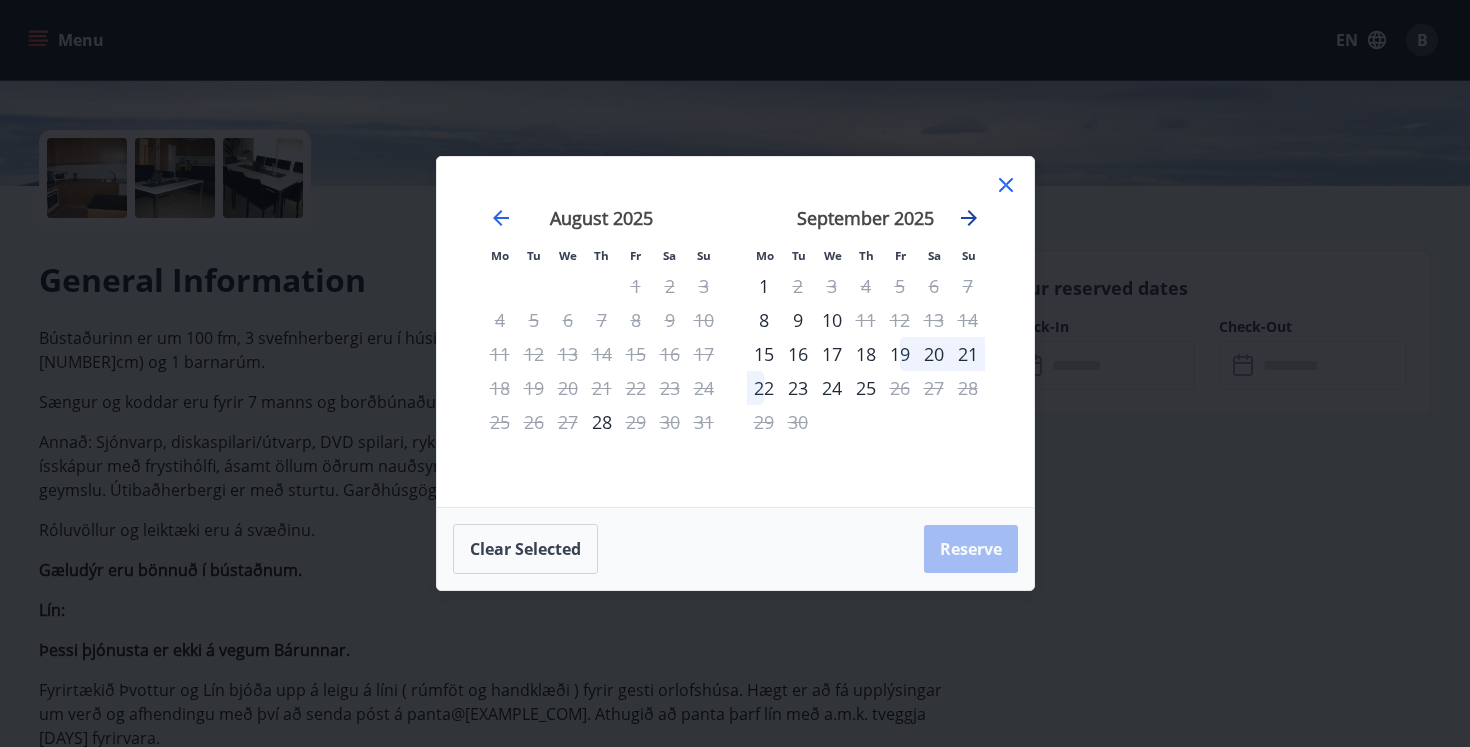 click 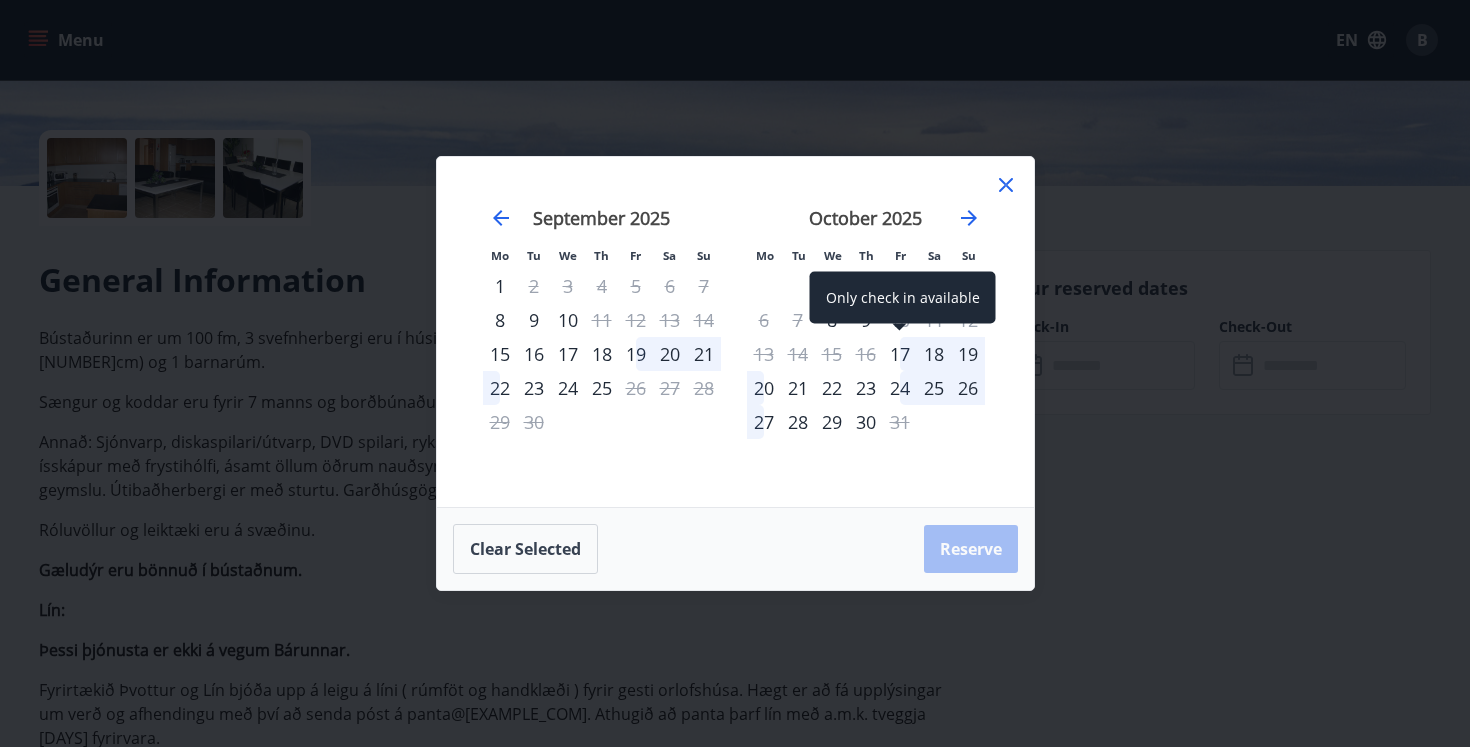 click on "17" at bounding box center [900, 354] 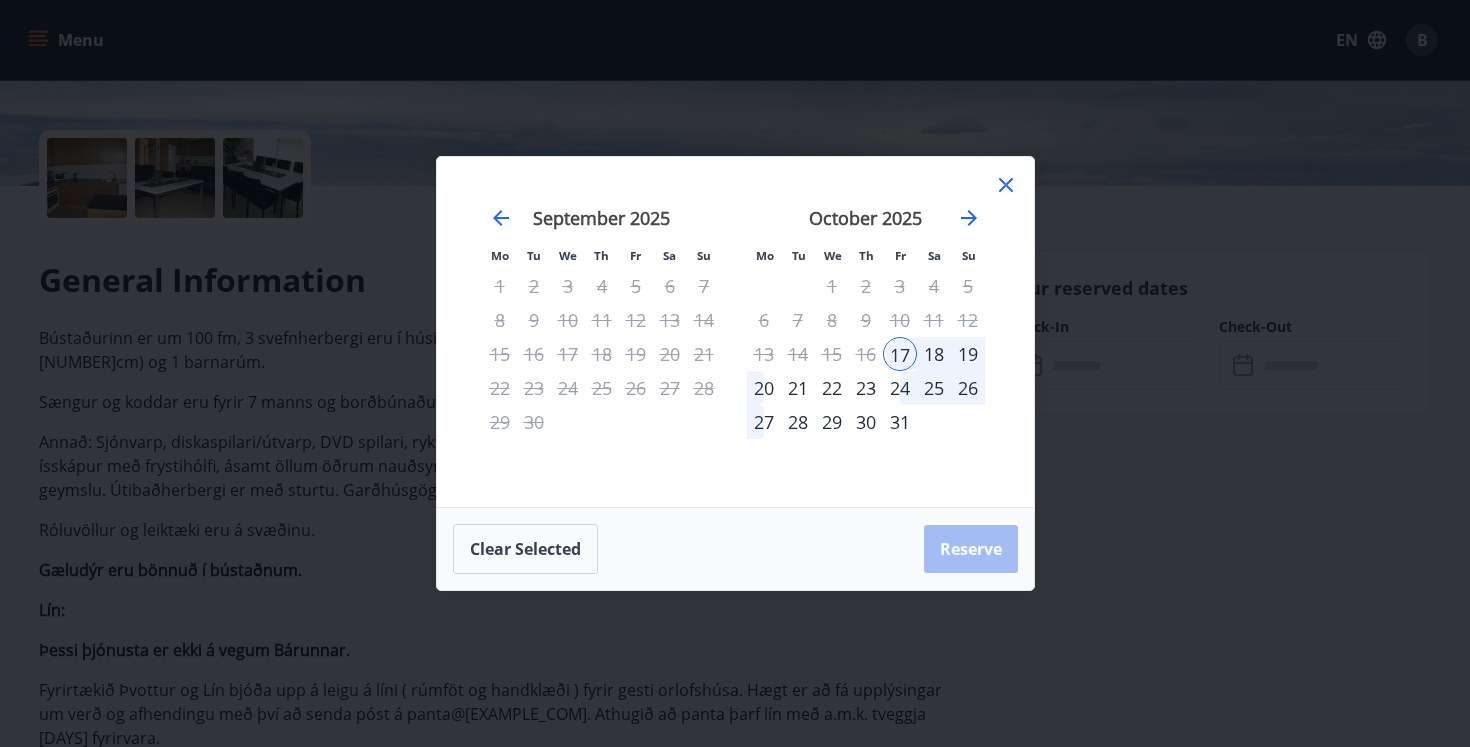 click on "20" at bounding box center (764, 388) 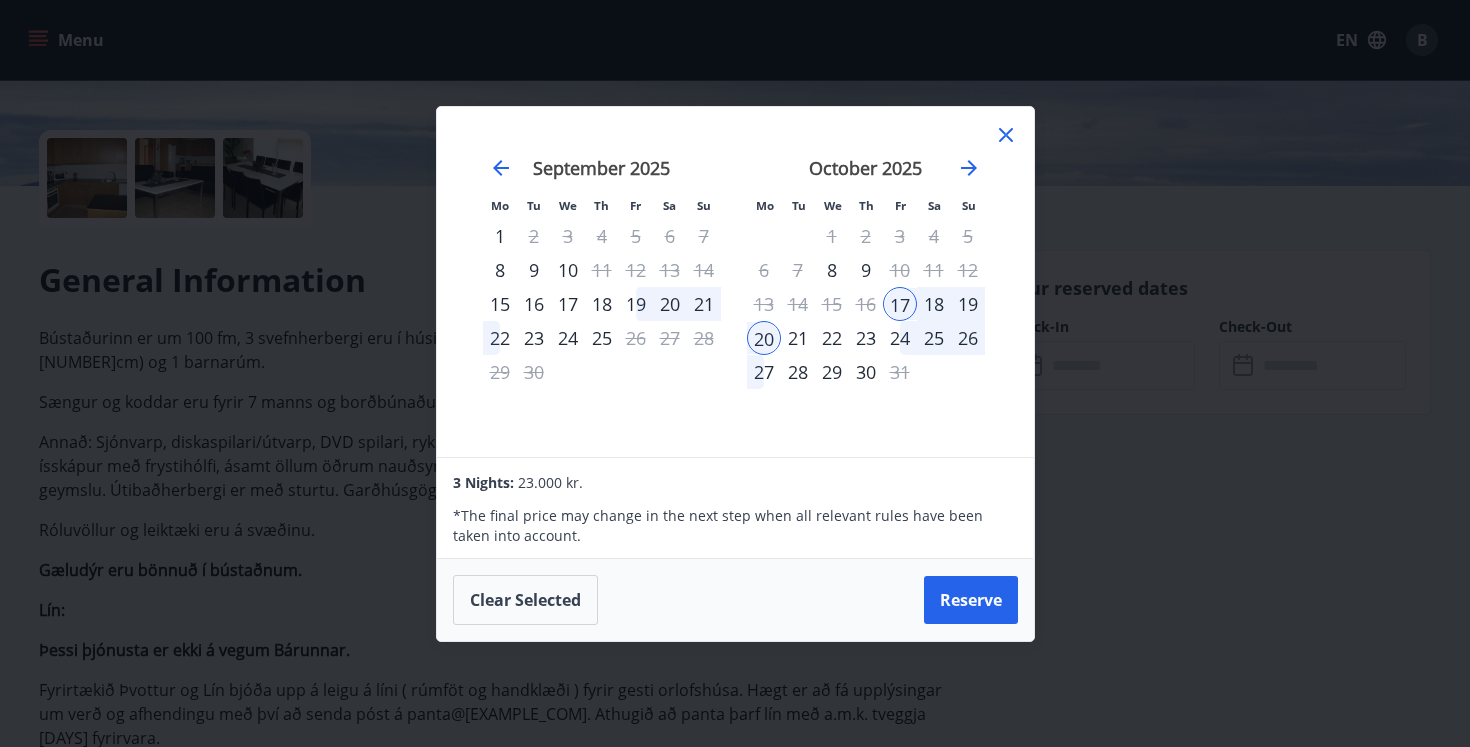 click 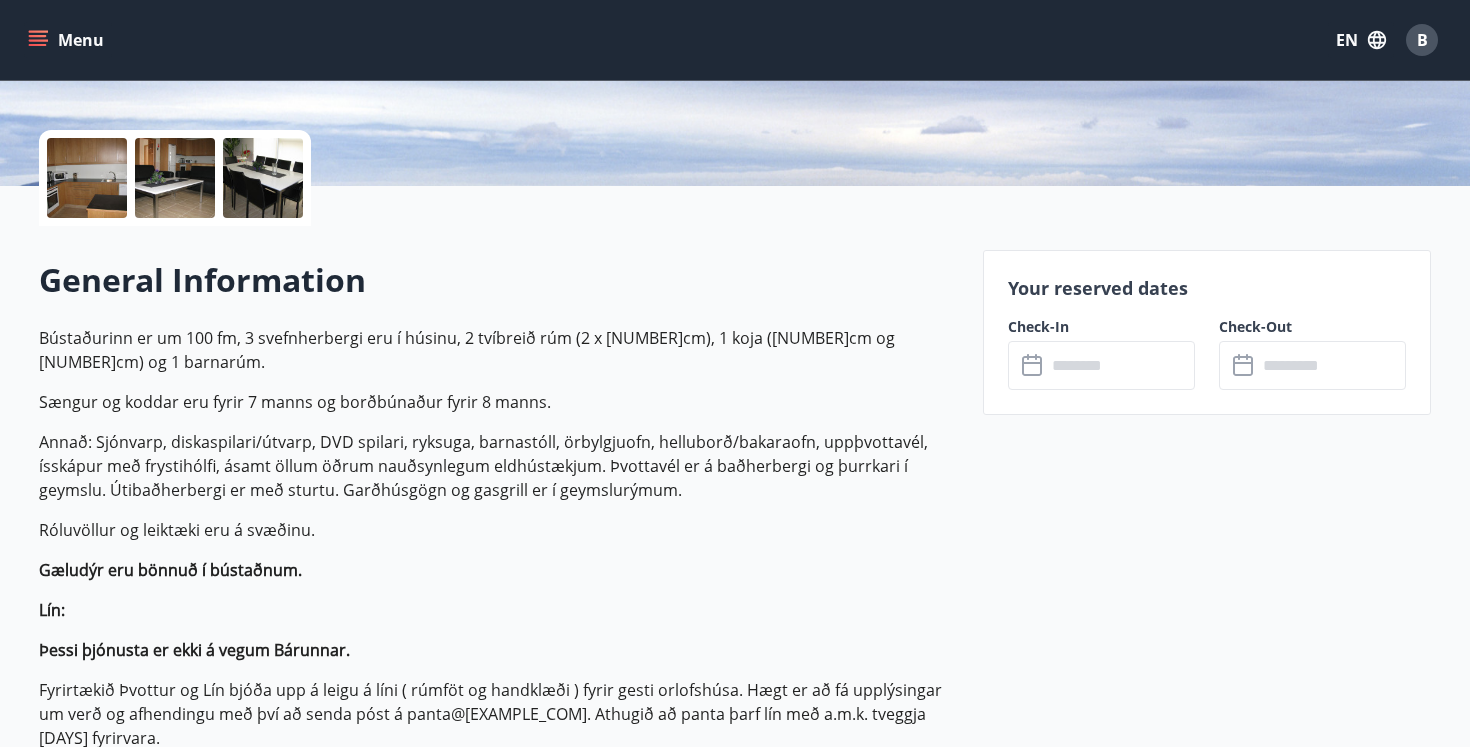 scroll, scrollTop: 0, scrollLeft: 0, axis: both 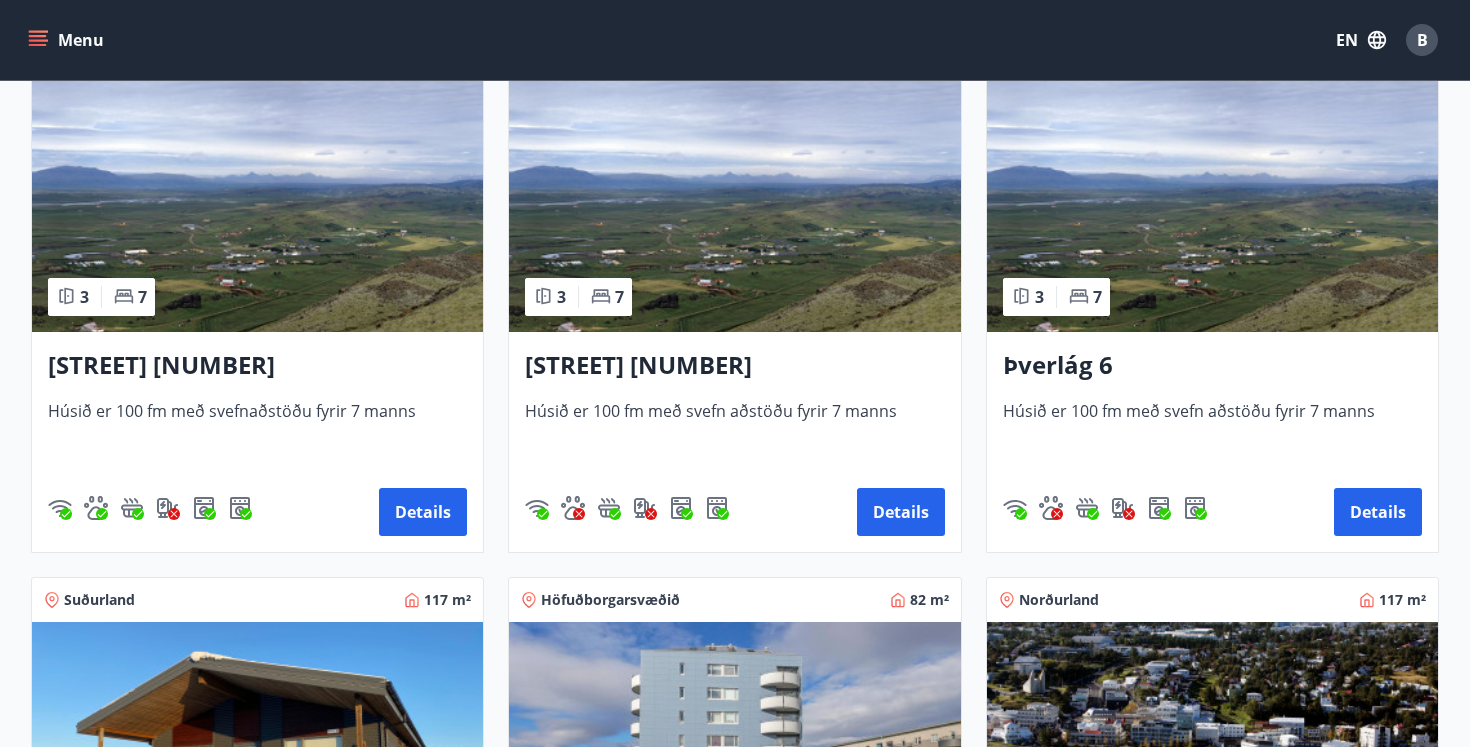click at bounding box center [1212, 206] 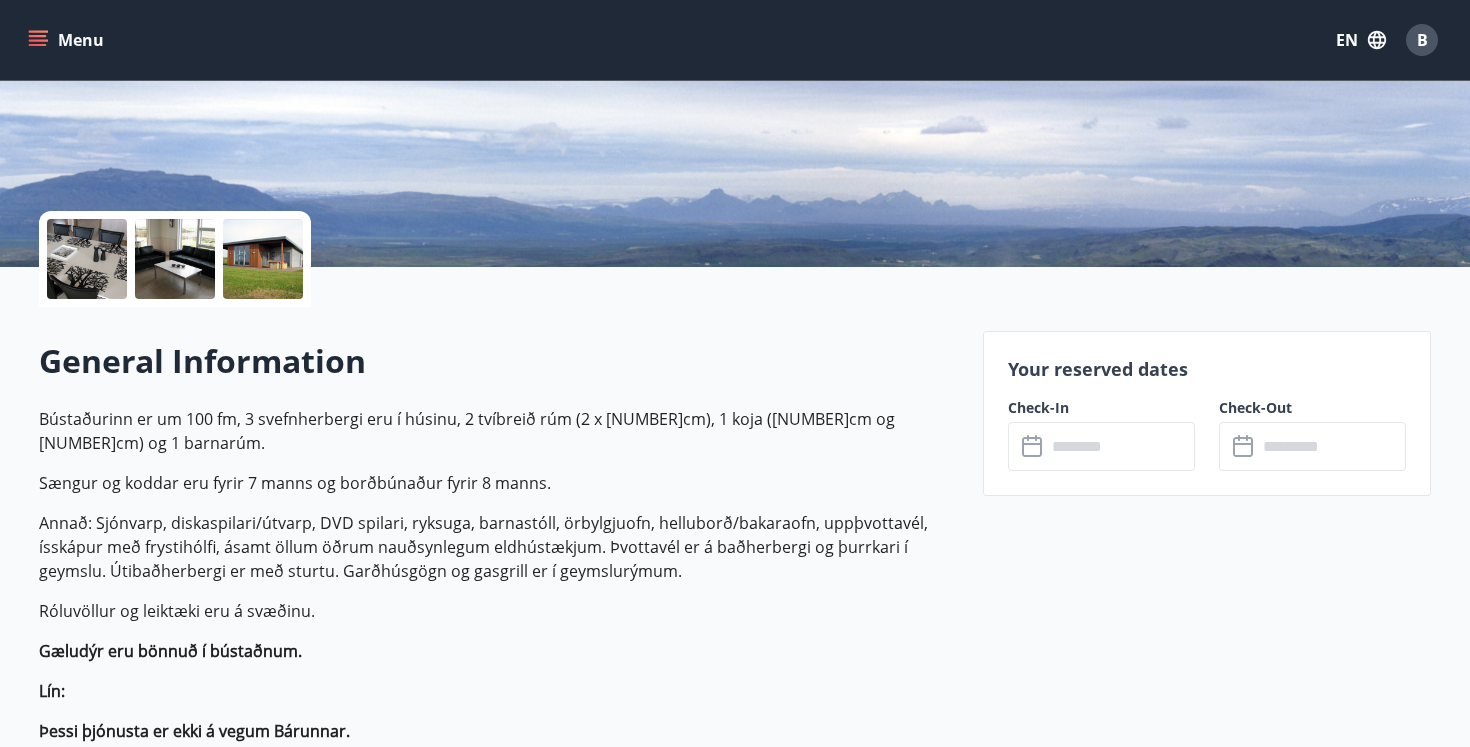 scroll, scrollTop: 625, scrollLeft: 0, axis: vertical 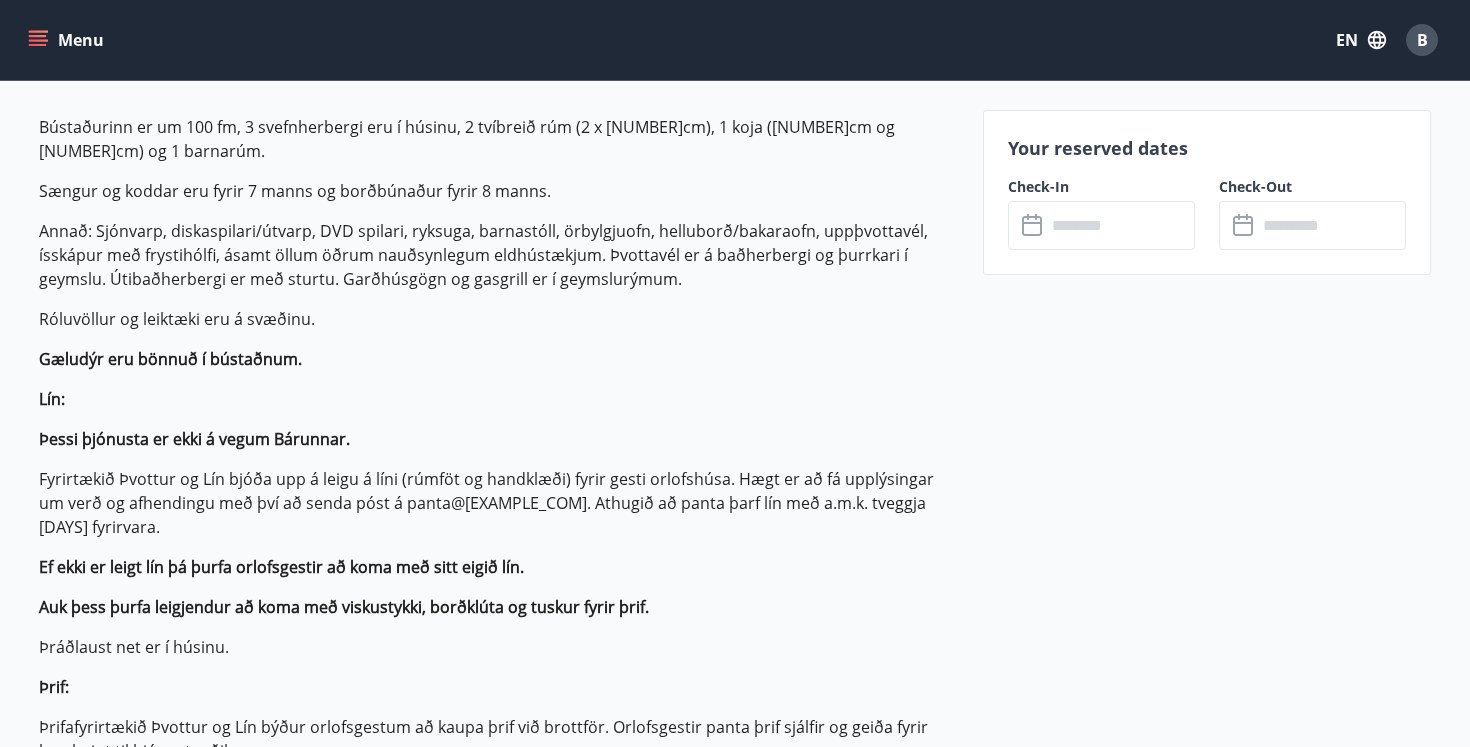 click 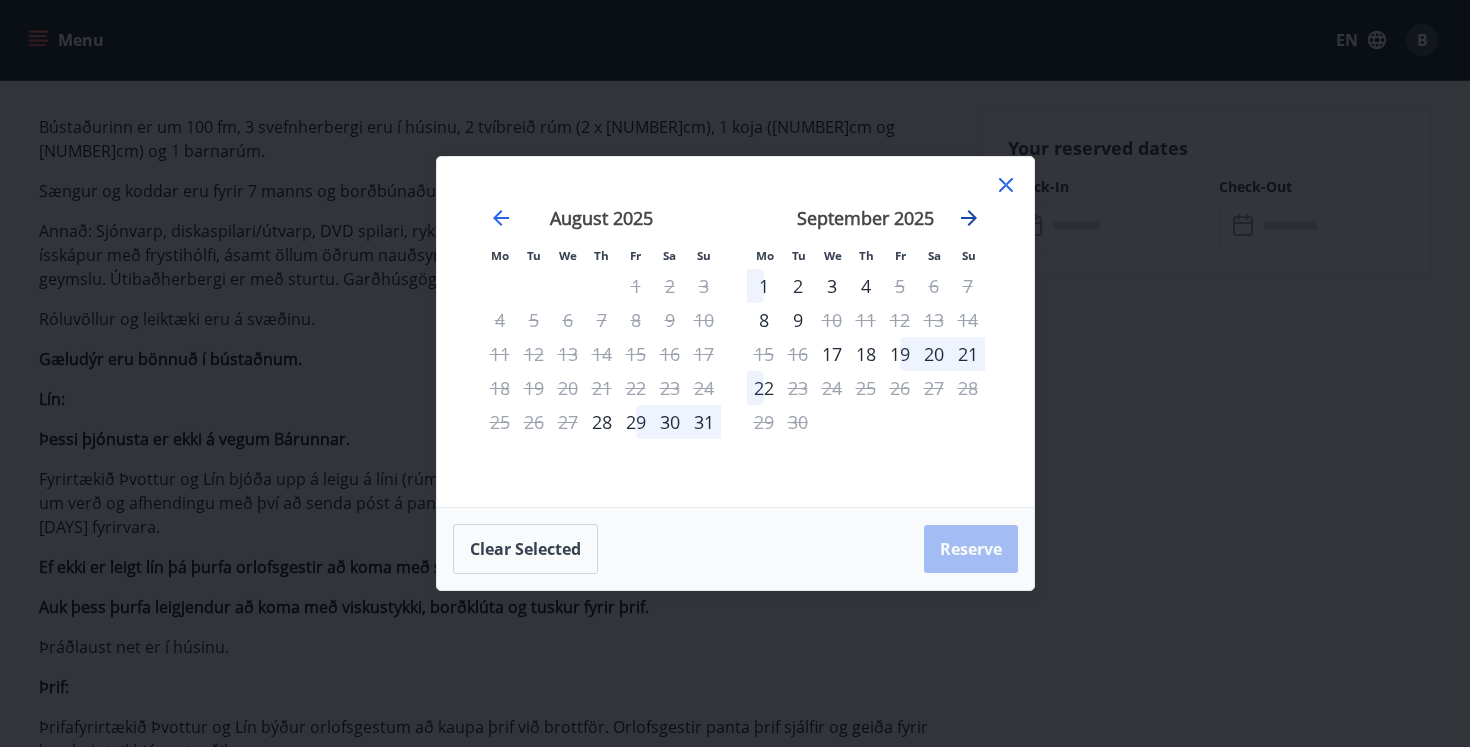 click 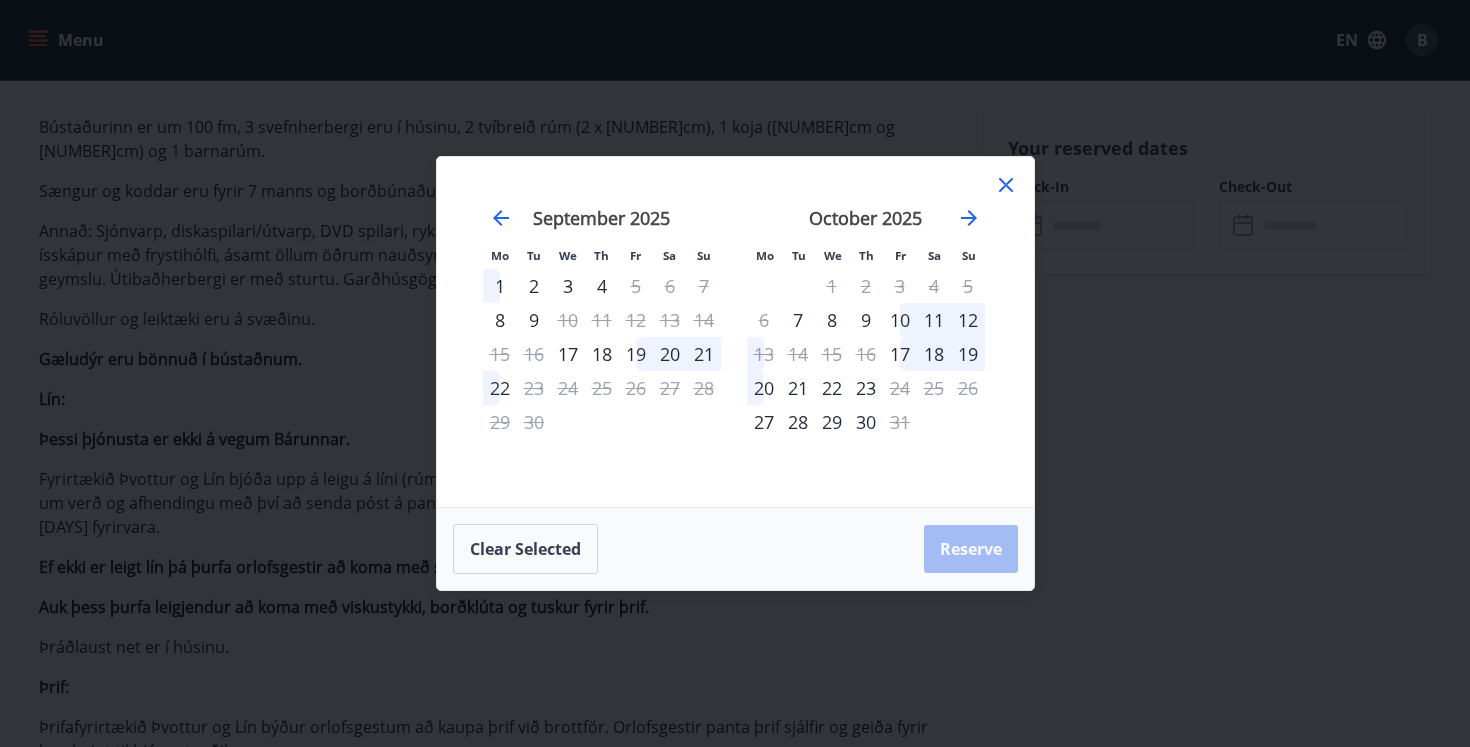 click 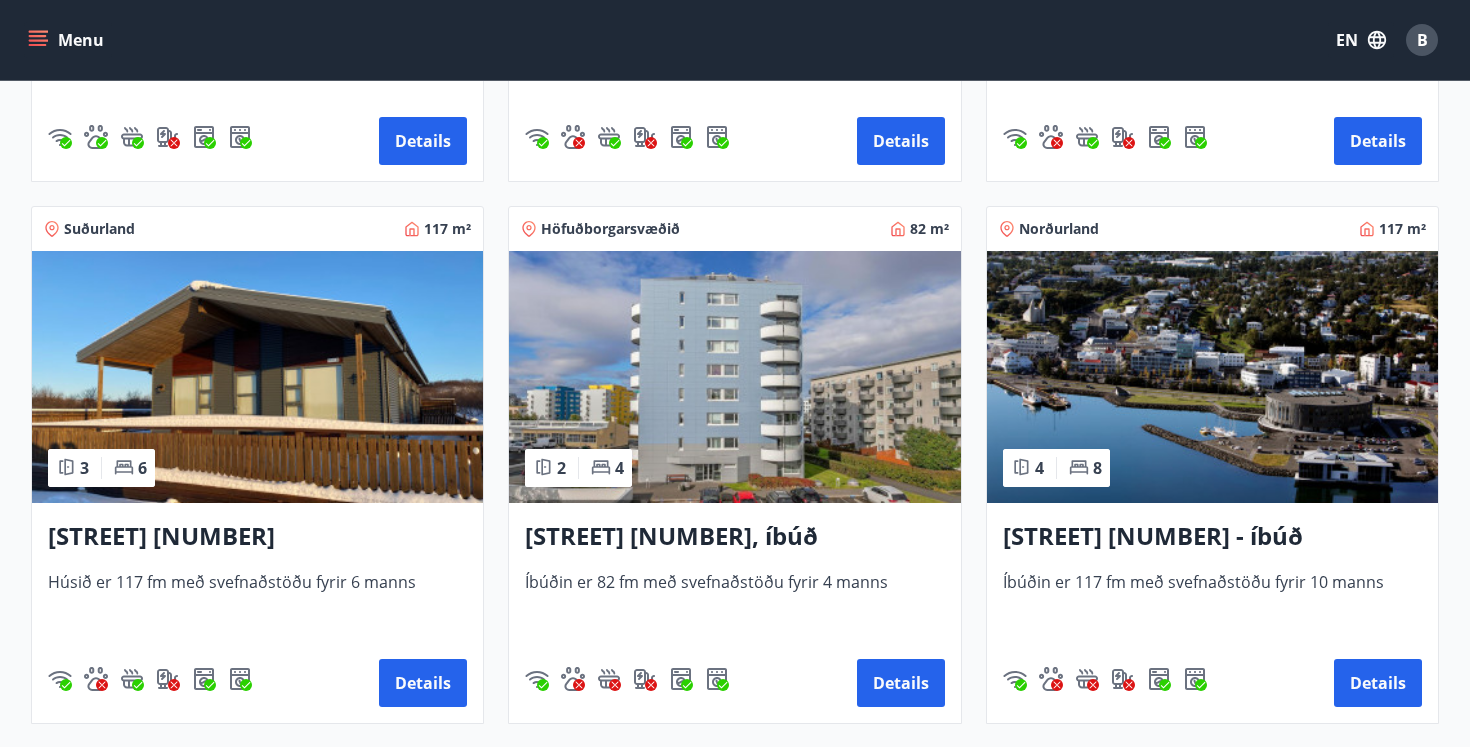 scroll, scrollTop: 1351, scrollLeft: 0, axis: vertical 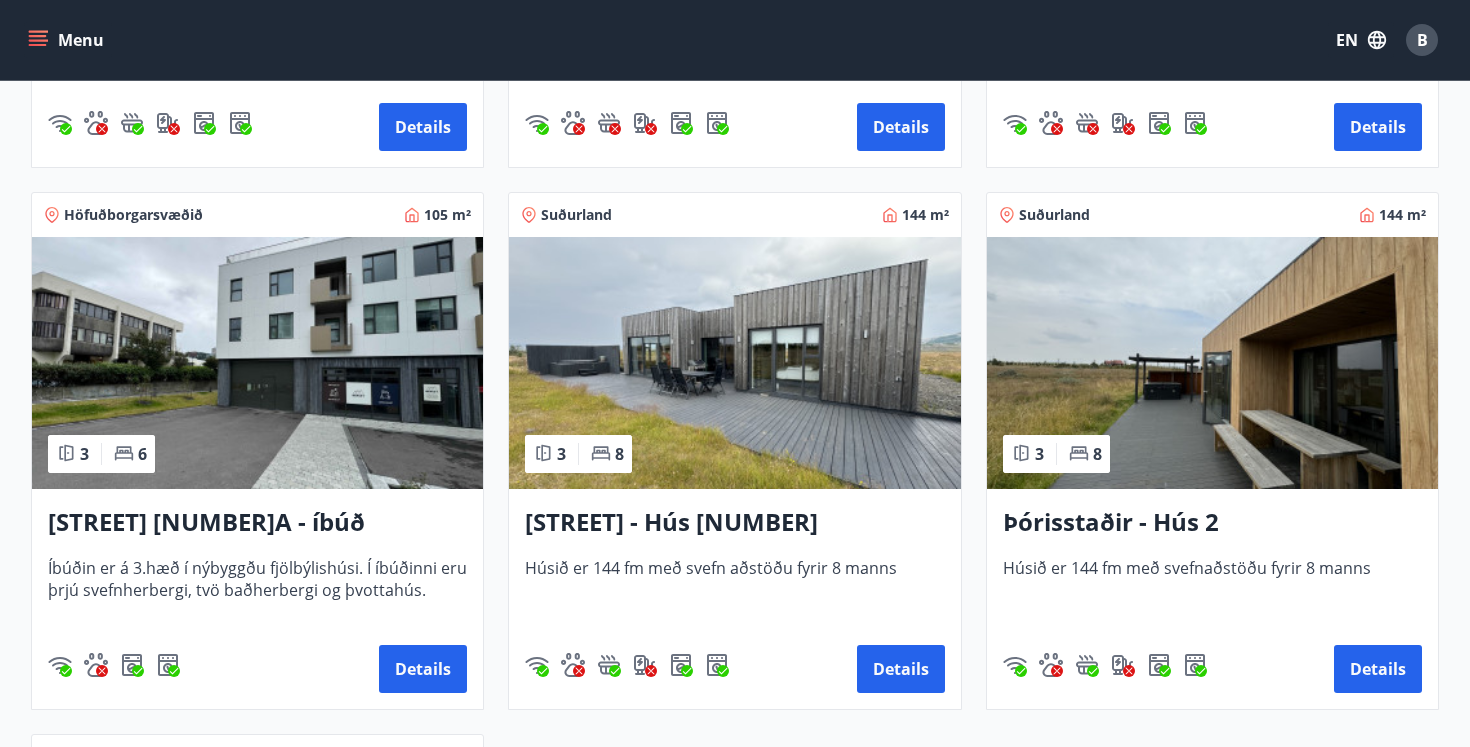 click at bounding box center (734, 363) 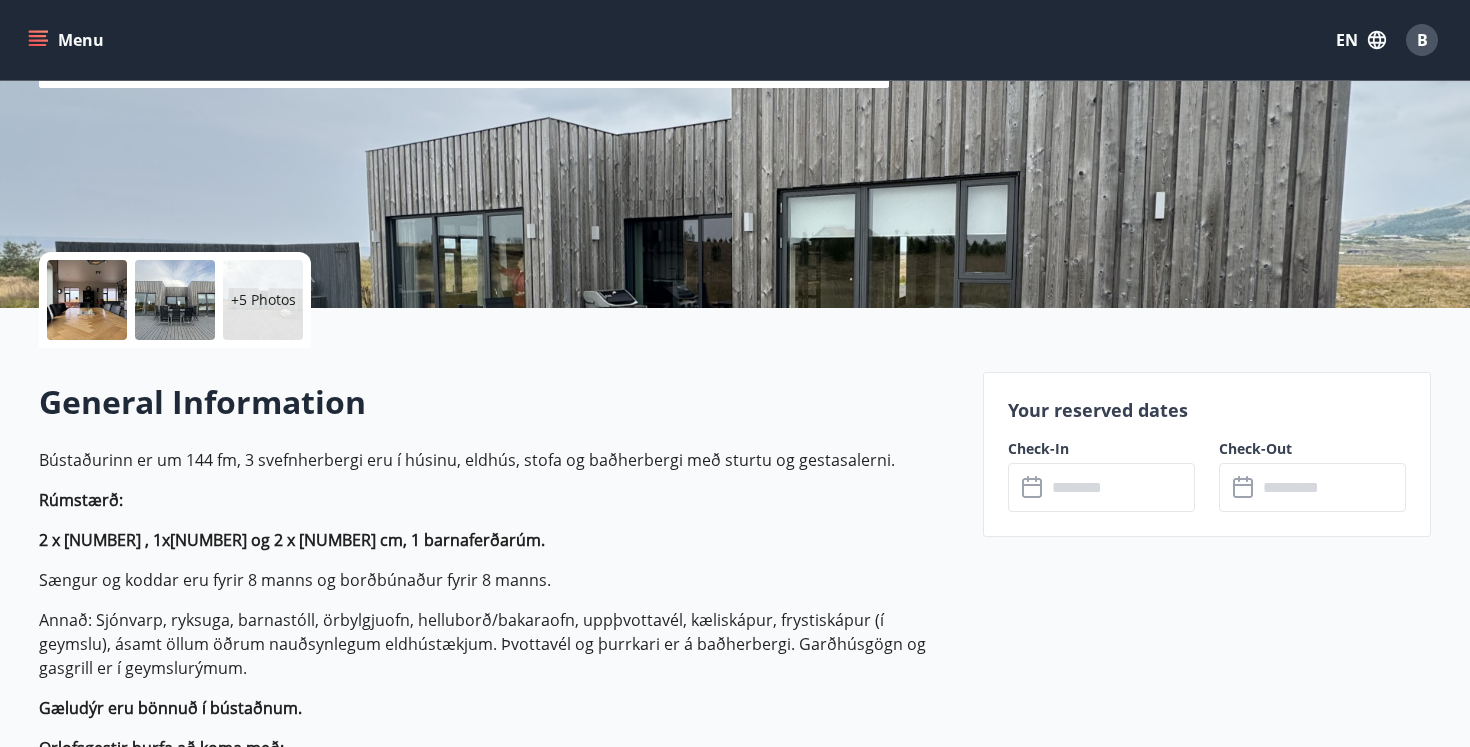 scroll, scrollTop: 420, scrollLeft: 0, axis: vertical 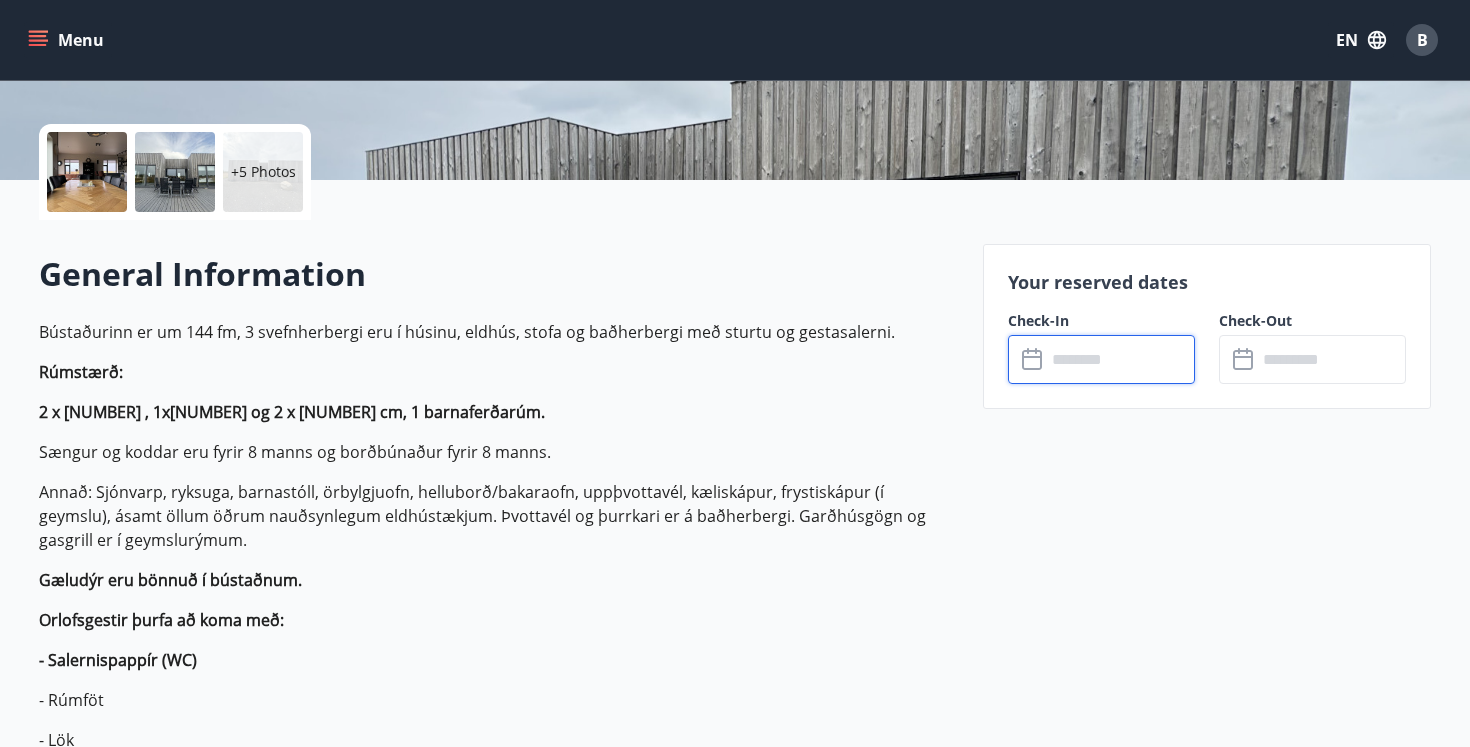 click at bounding box center (1120, 359) 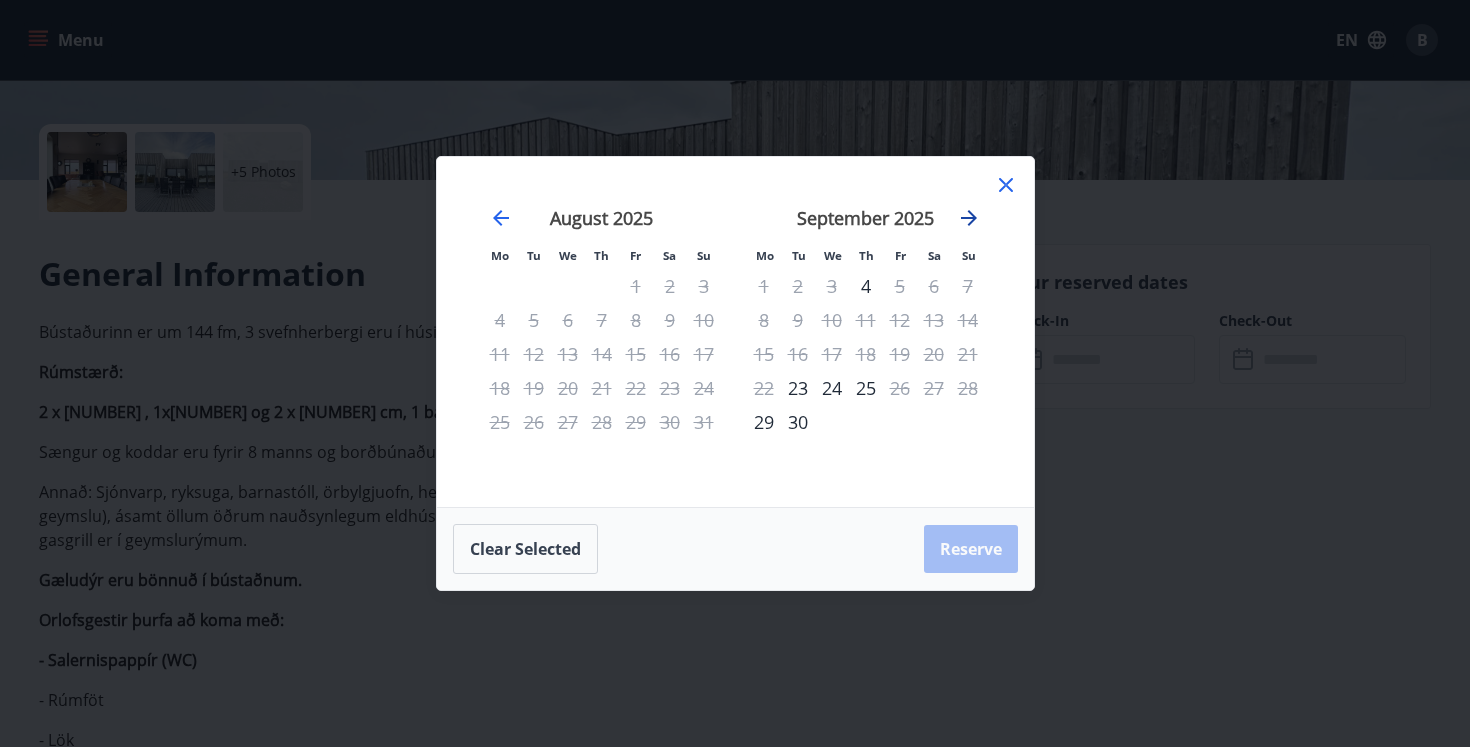 click 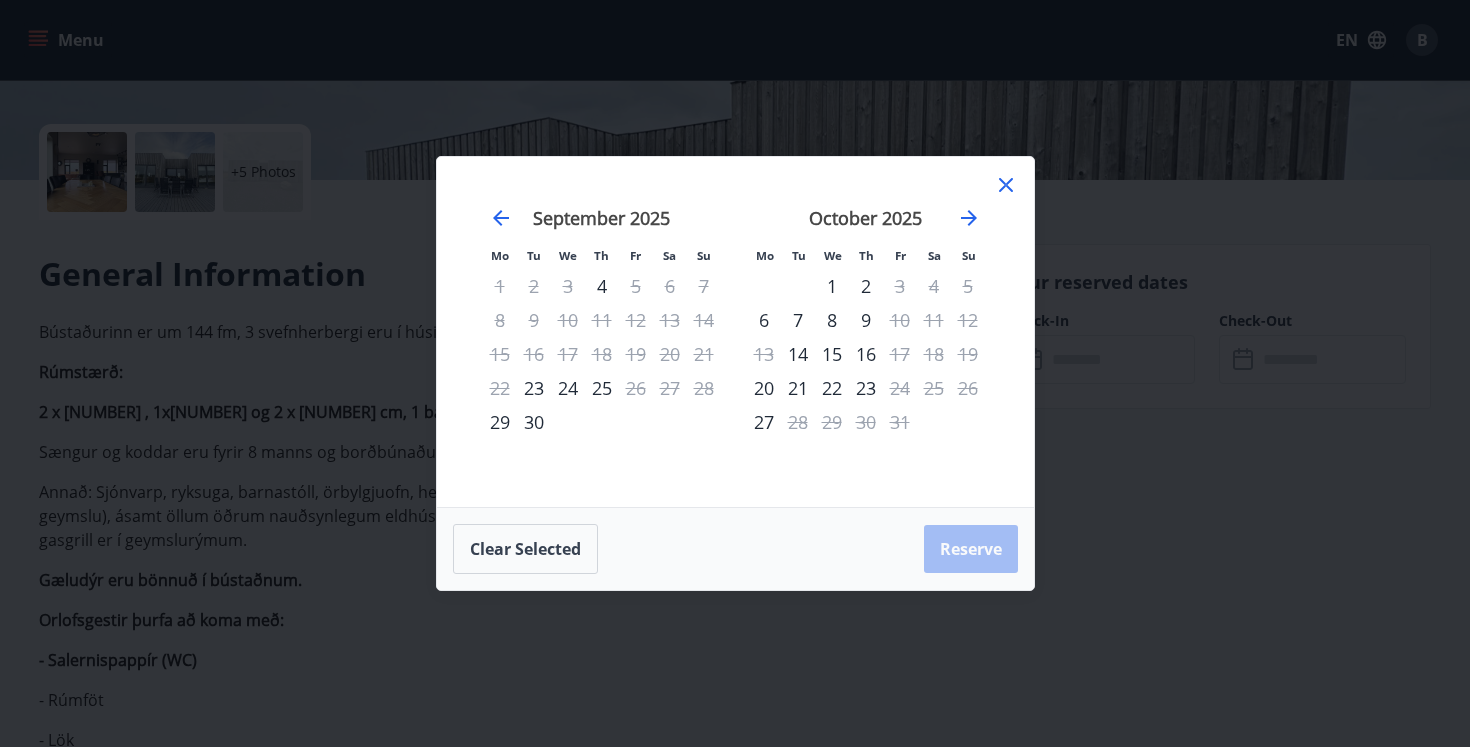 click 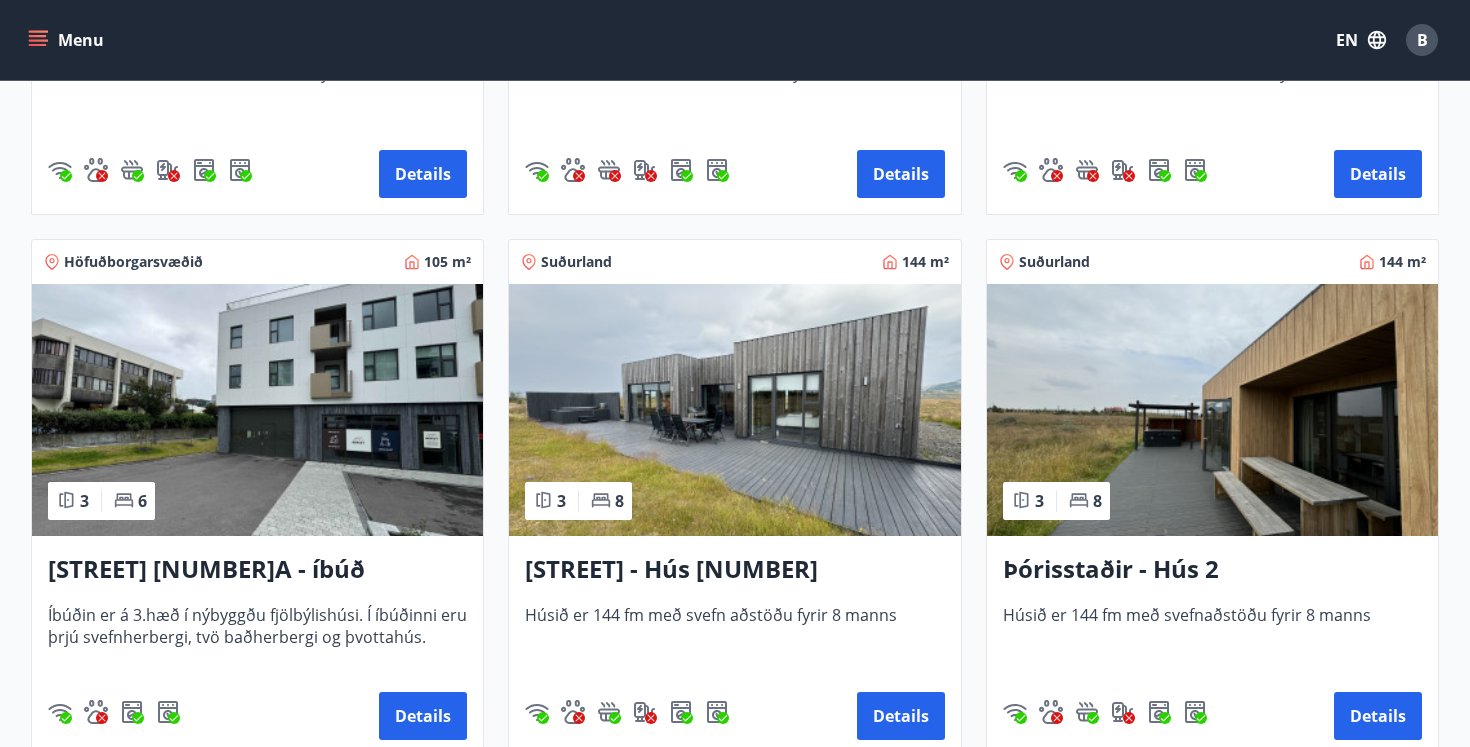 scroll, scrollTop: 1588, scrollLeft: 0, axis: vertical 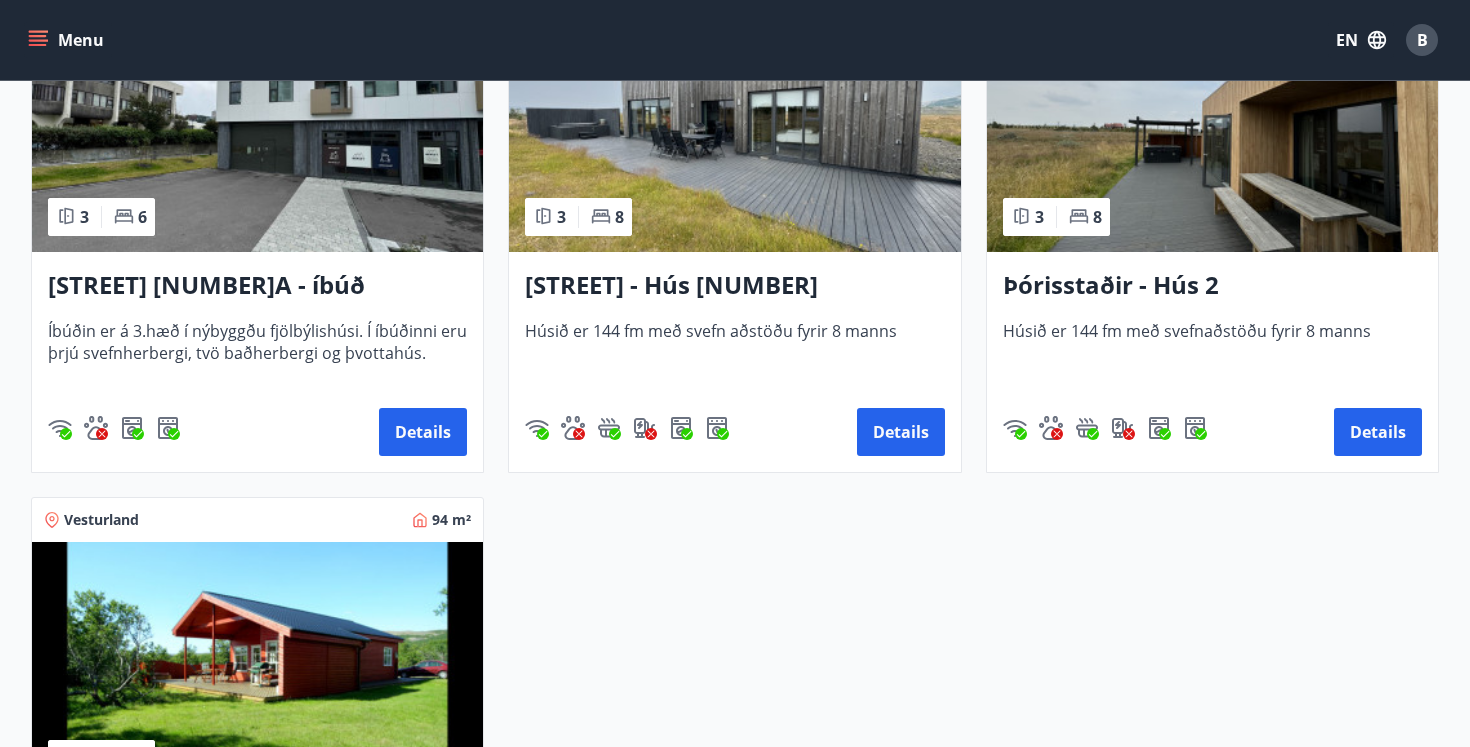 click at bounding box center [1212, 126] 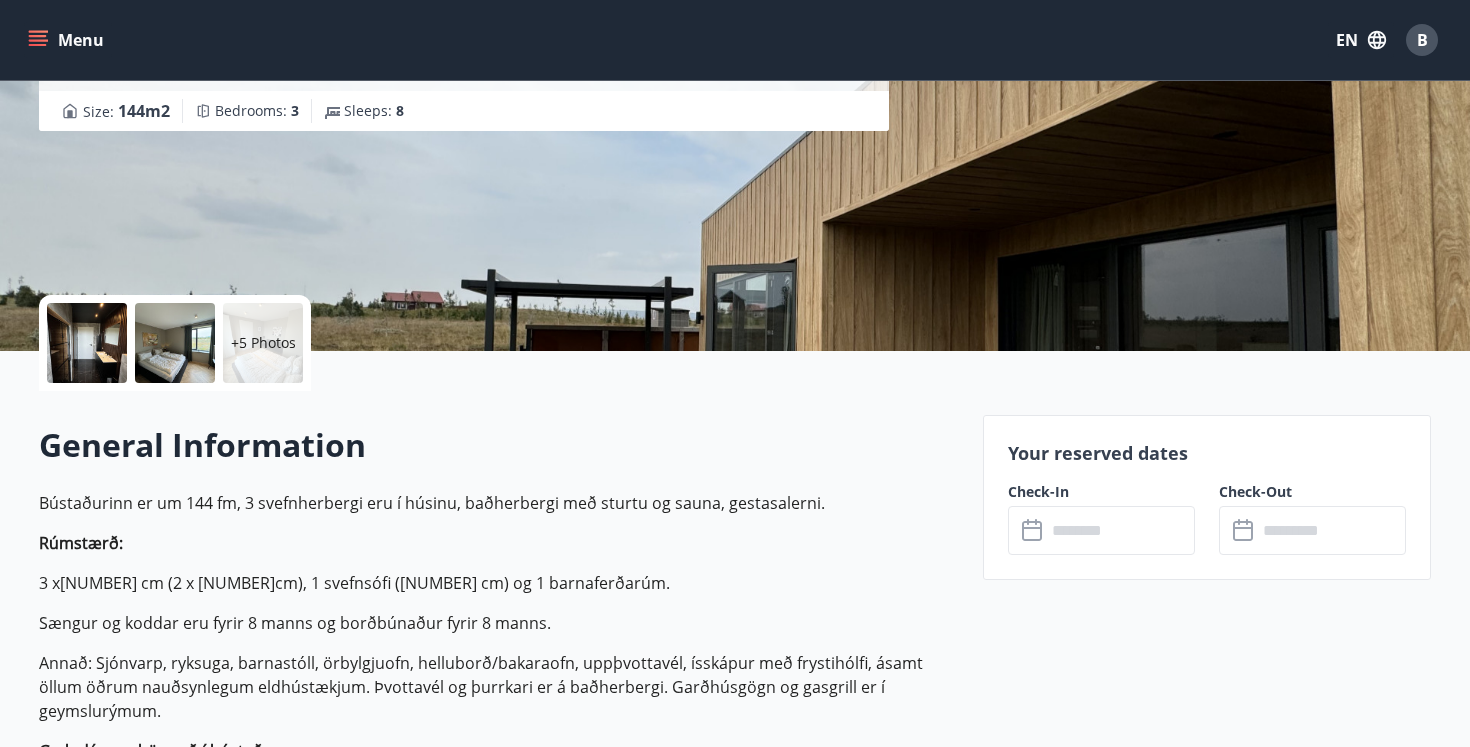 scroll, scrollTop: 612, scrollLeft: 0, axis: vertical 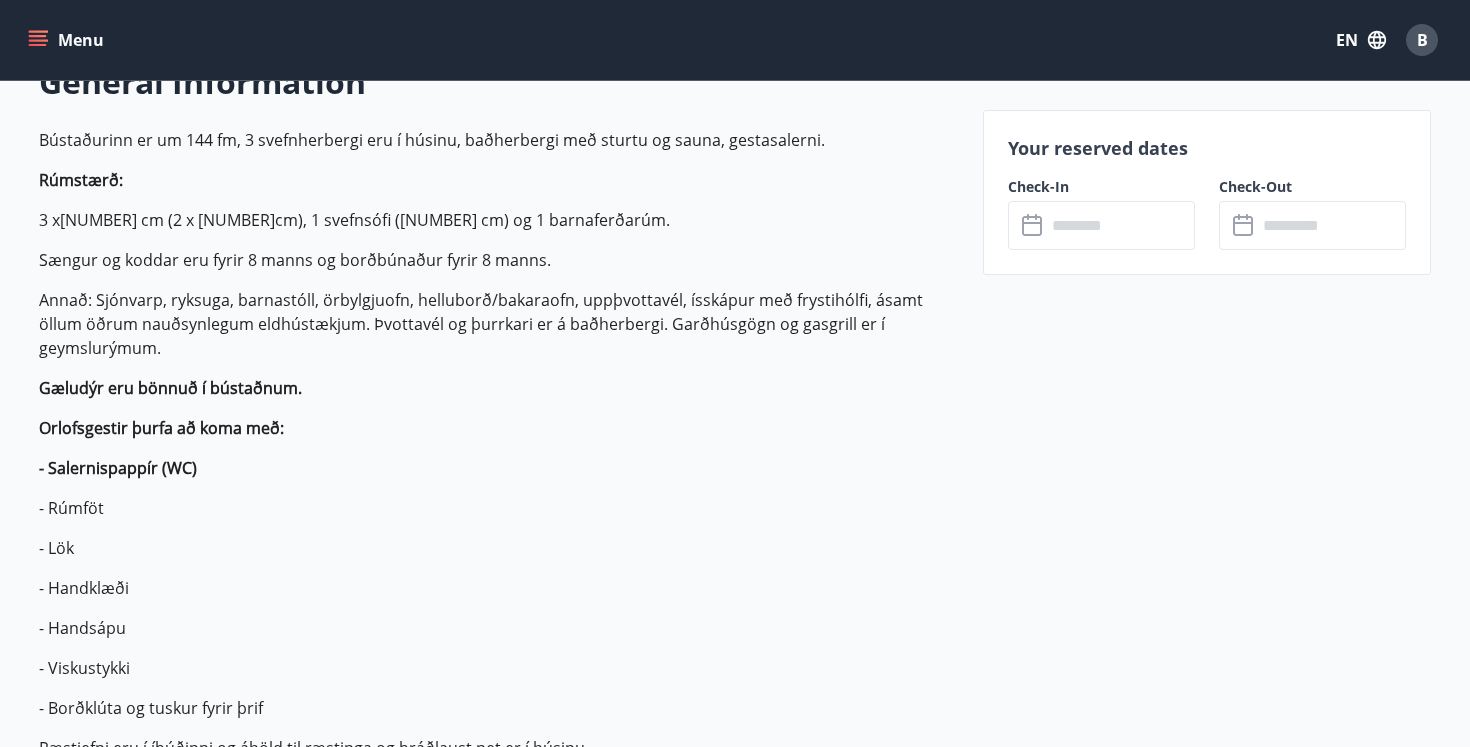 click 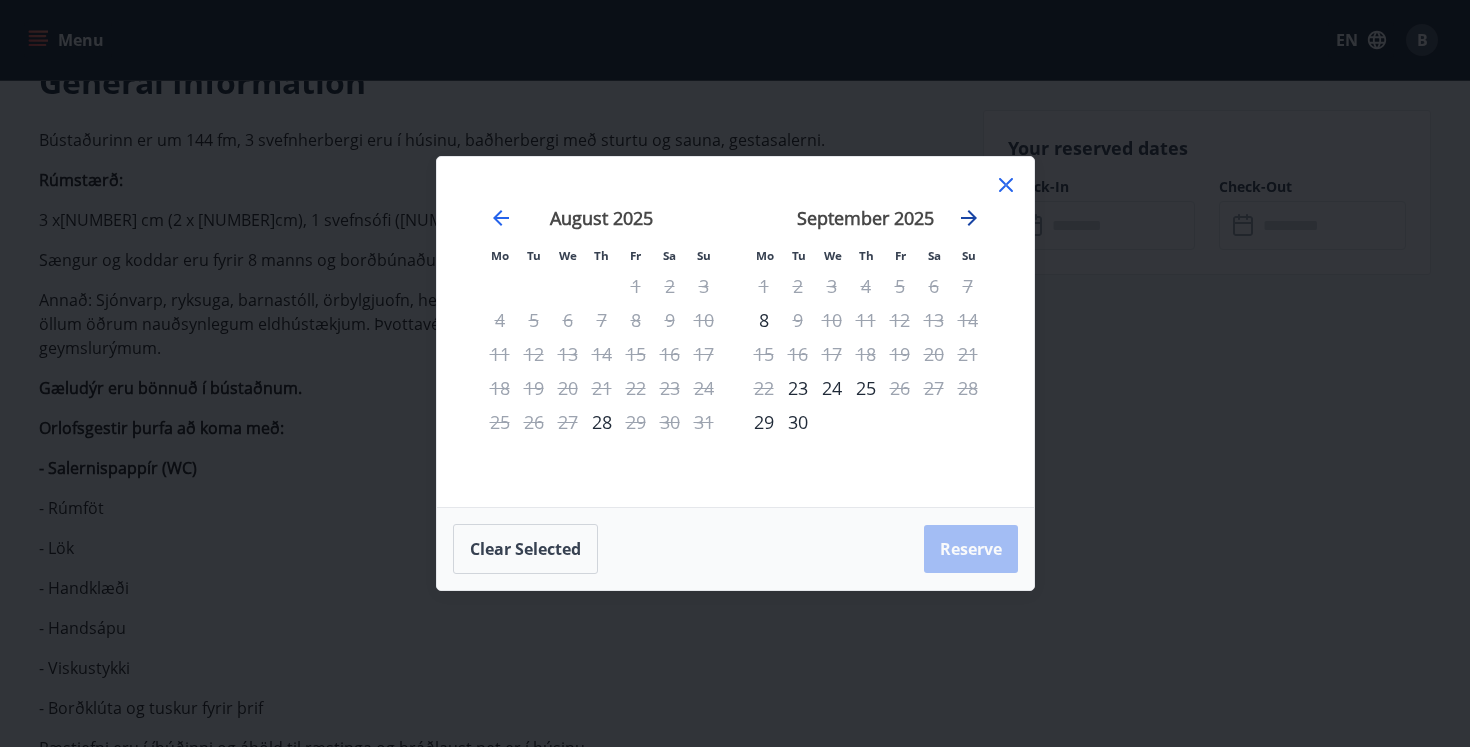 click 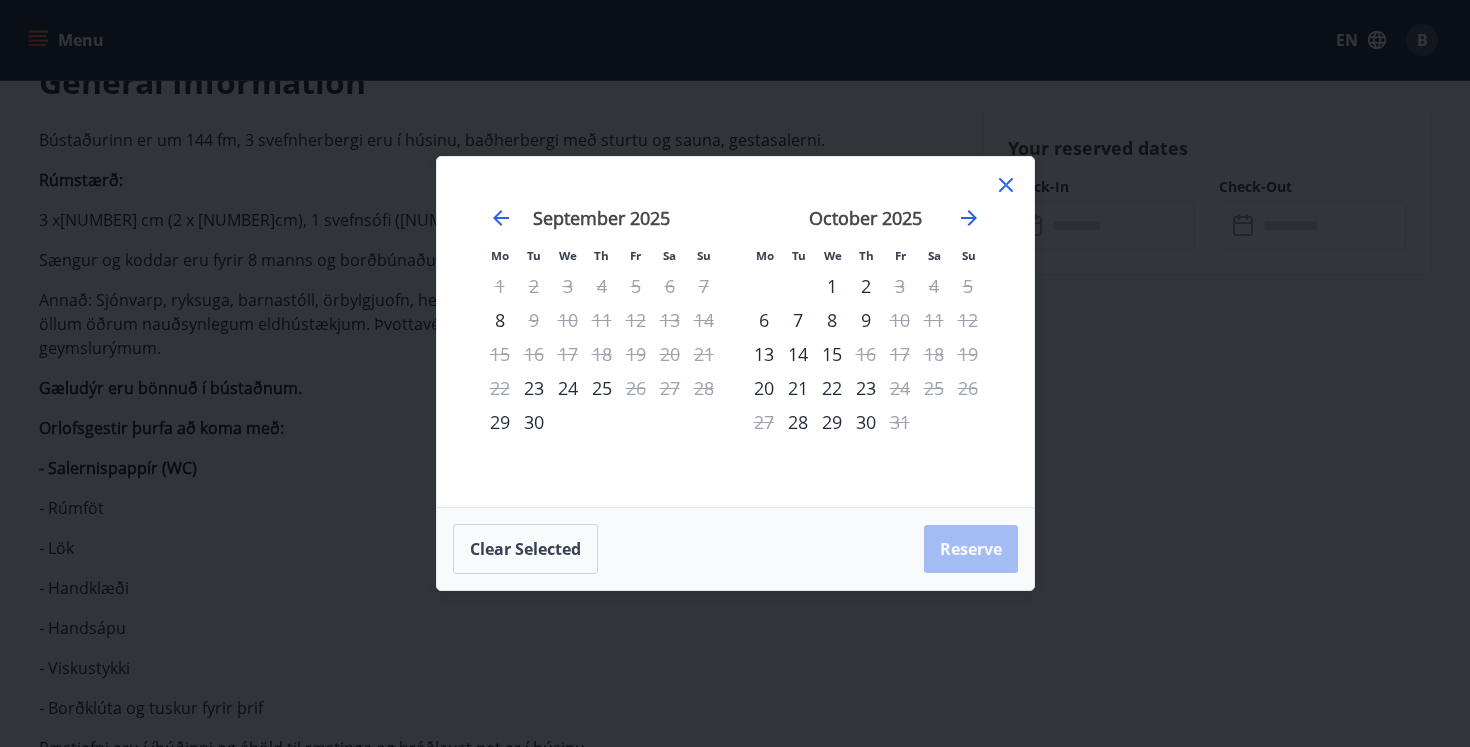 click 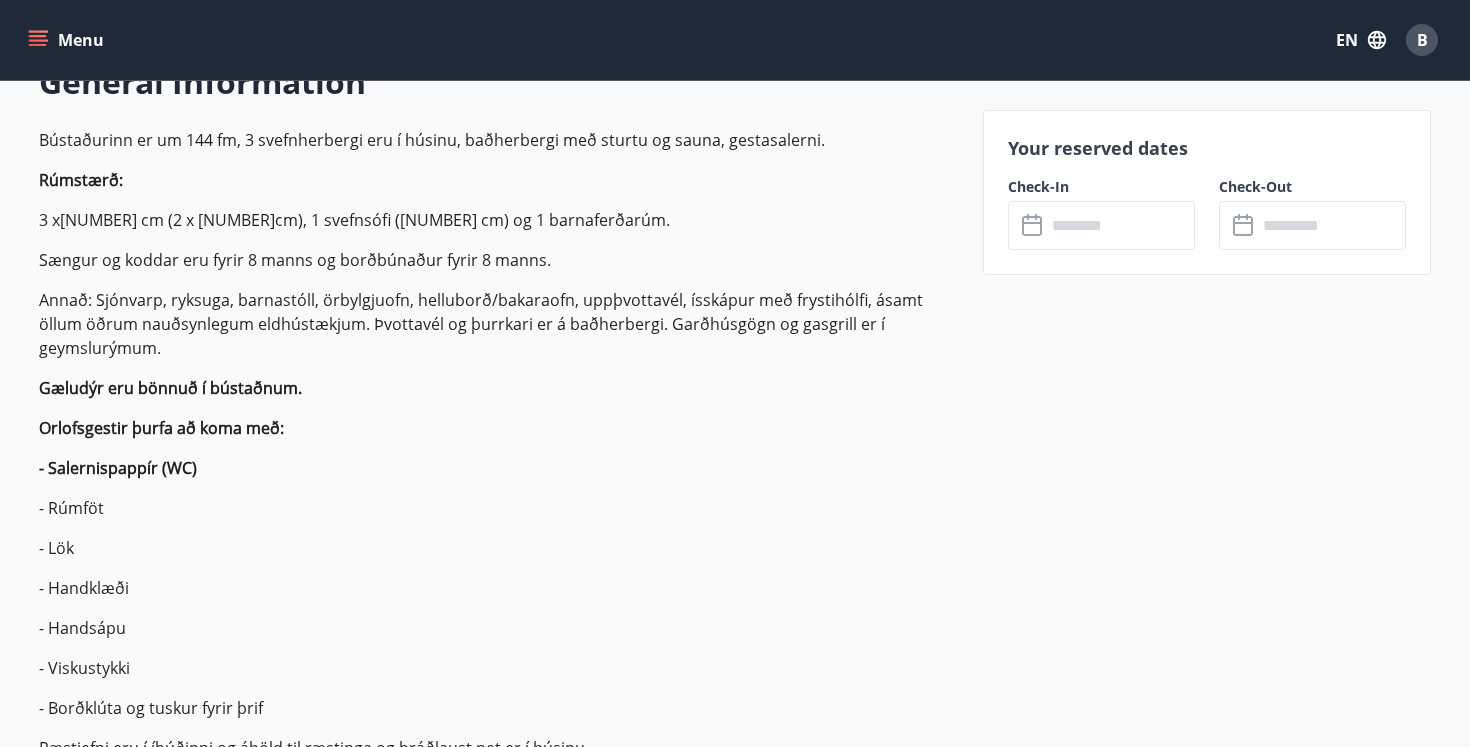 click on "Your reserved dates Check-In ​ ​ Check-Out ​ ​" at bounding box center (1207, 2404) 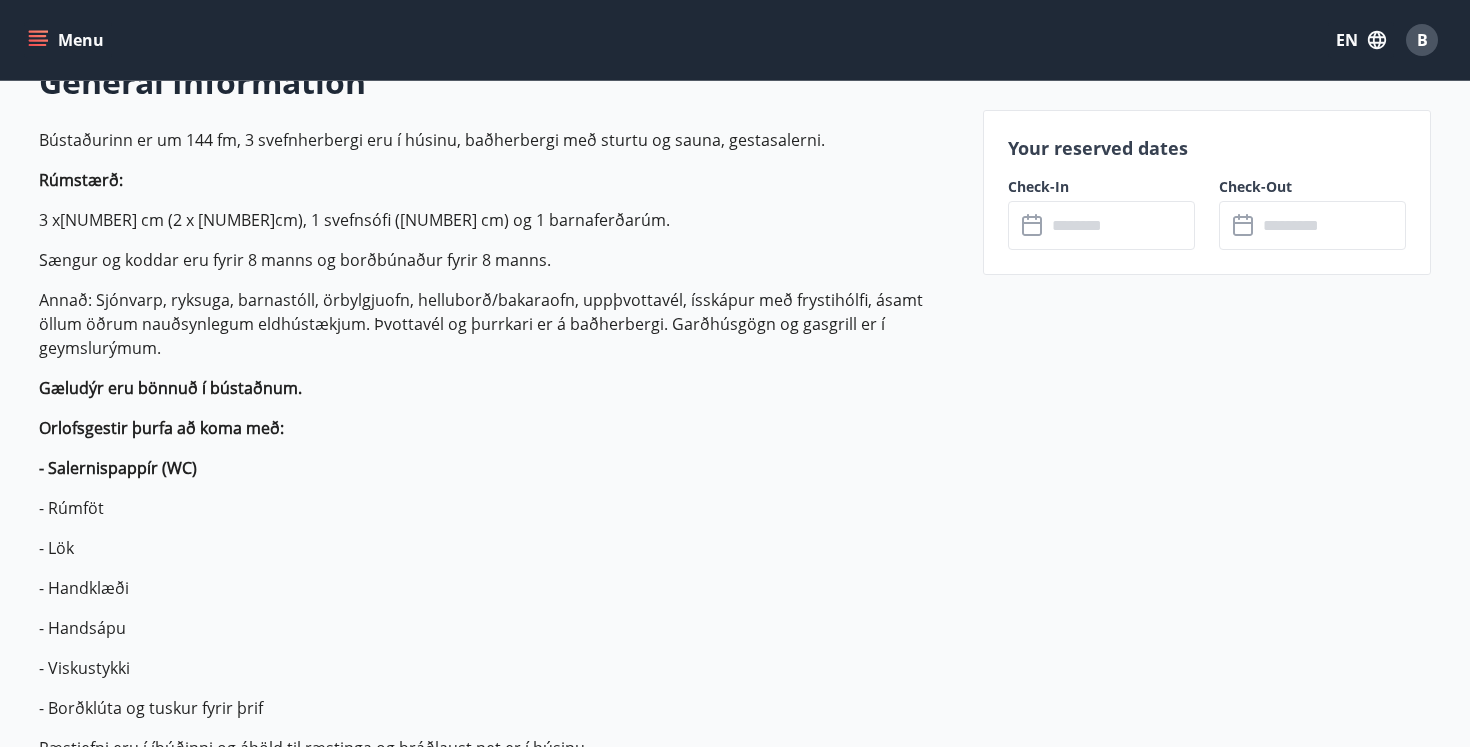 click on "Check-In ​ ​" at bounding box center [1089, 213] 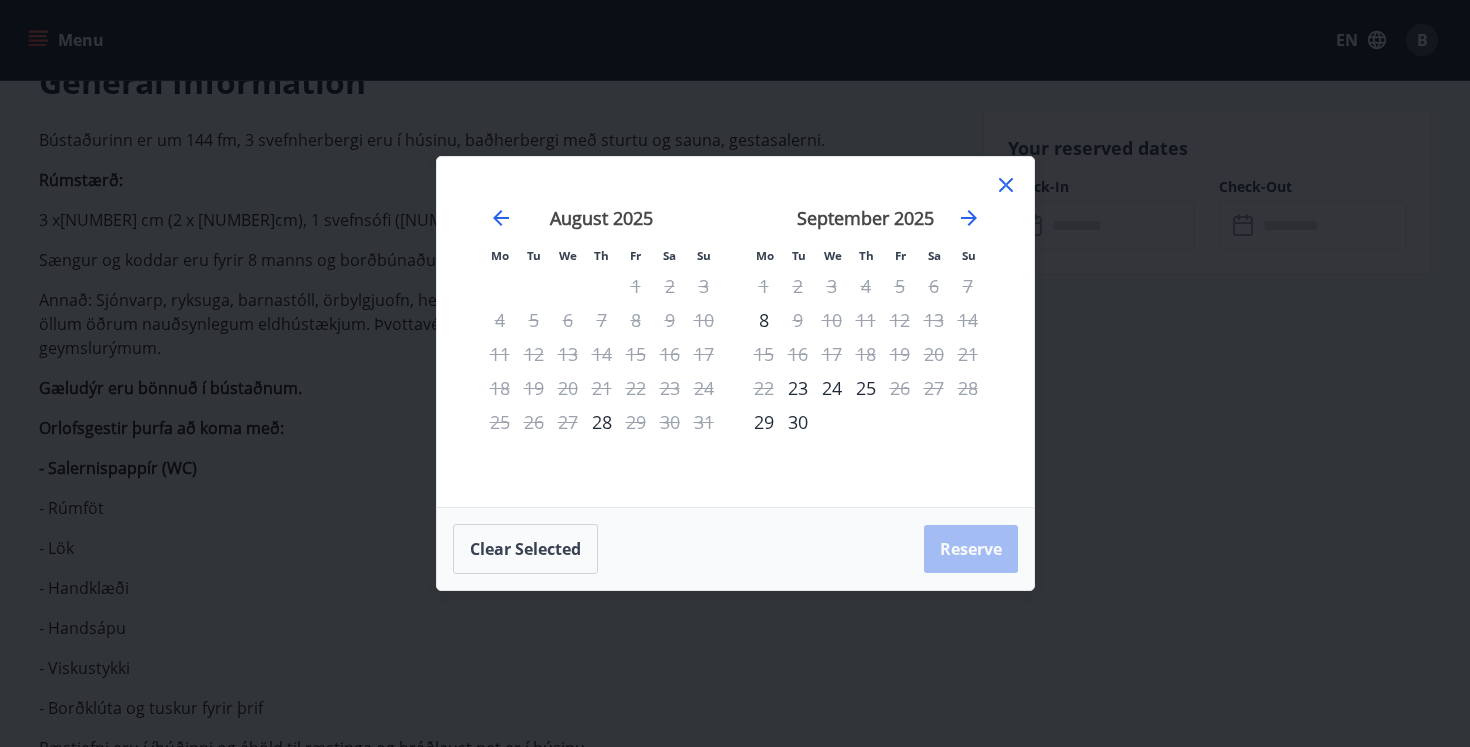 click on "September 2025" at bounding box center [866, 225] 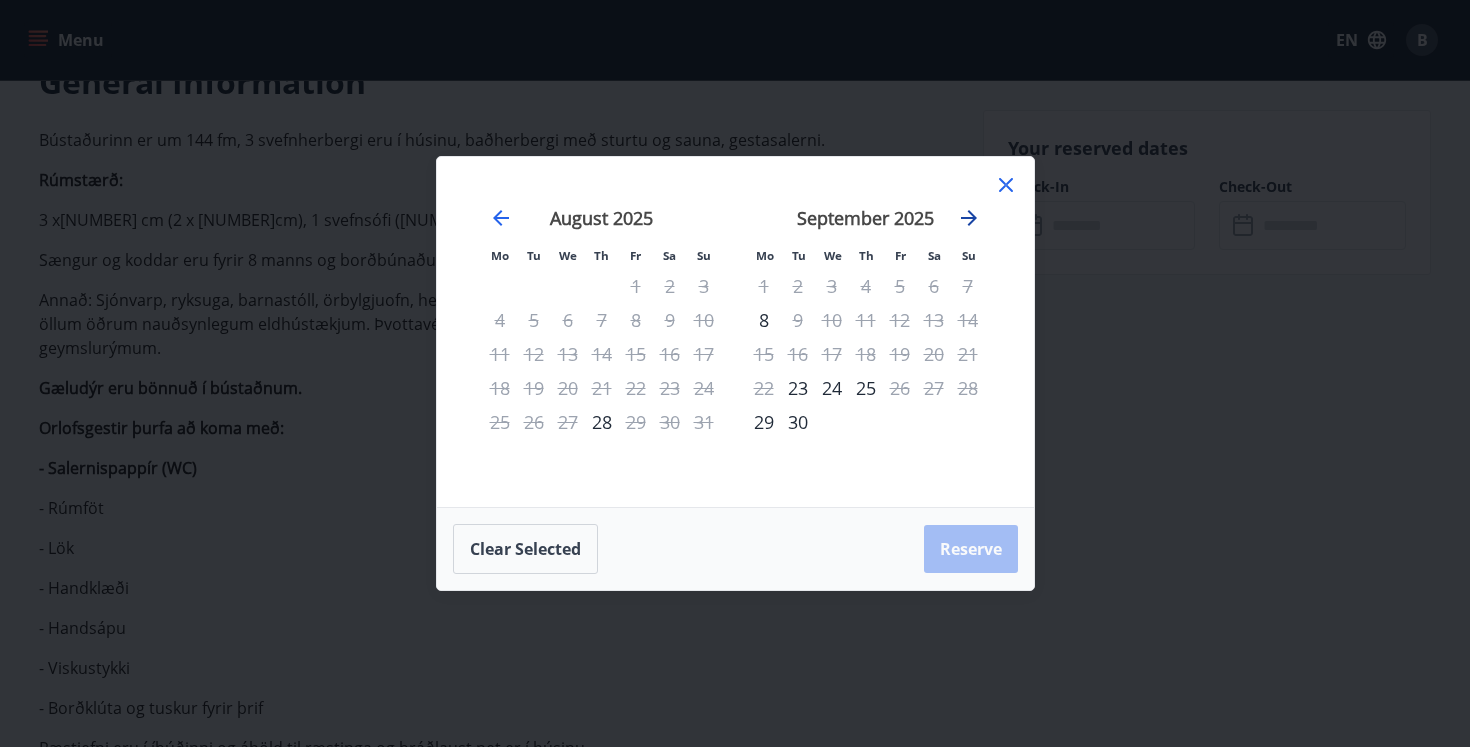click 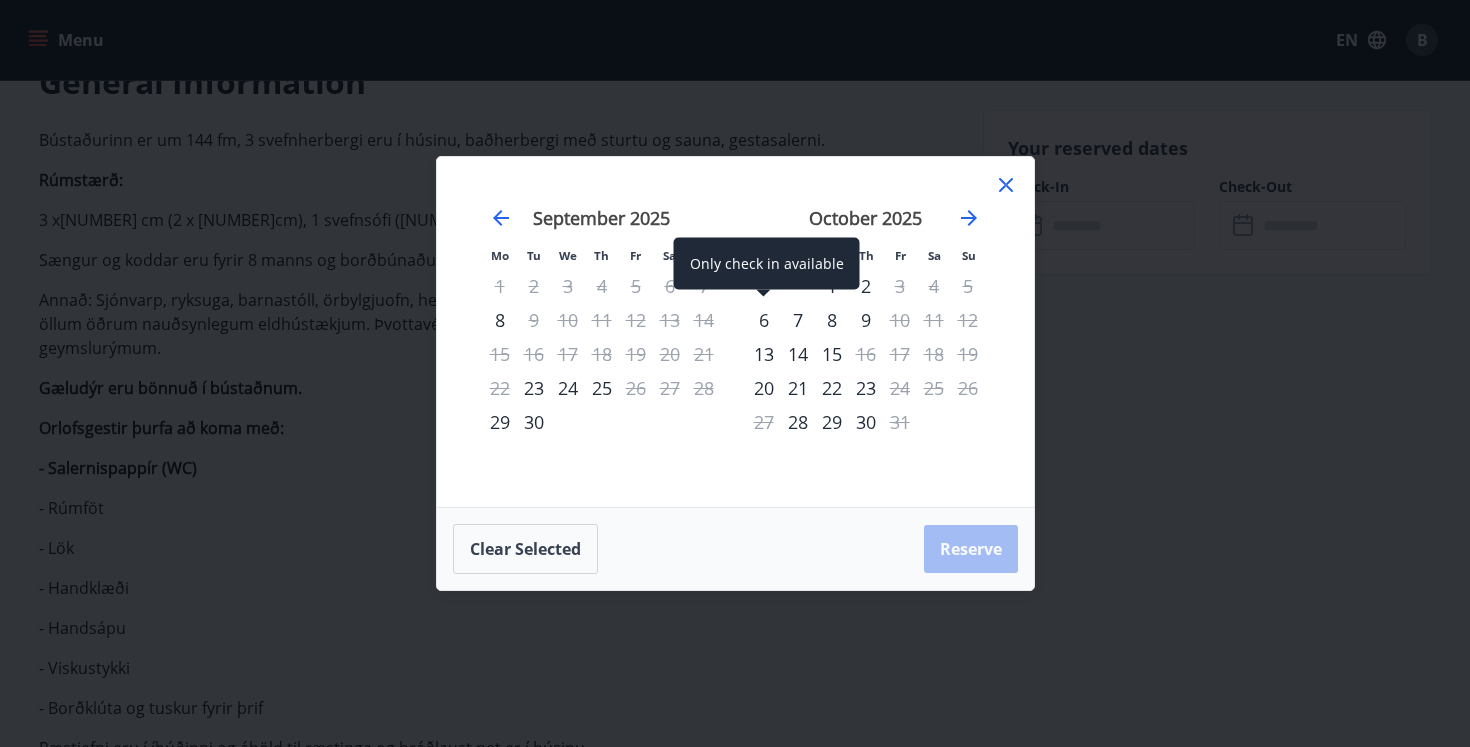 click on "6" at bounding box center (764, 320) 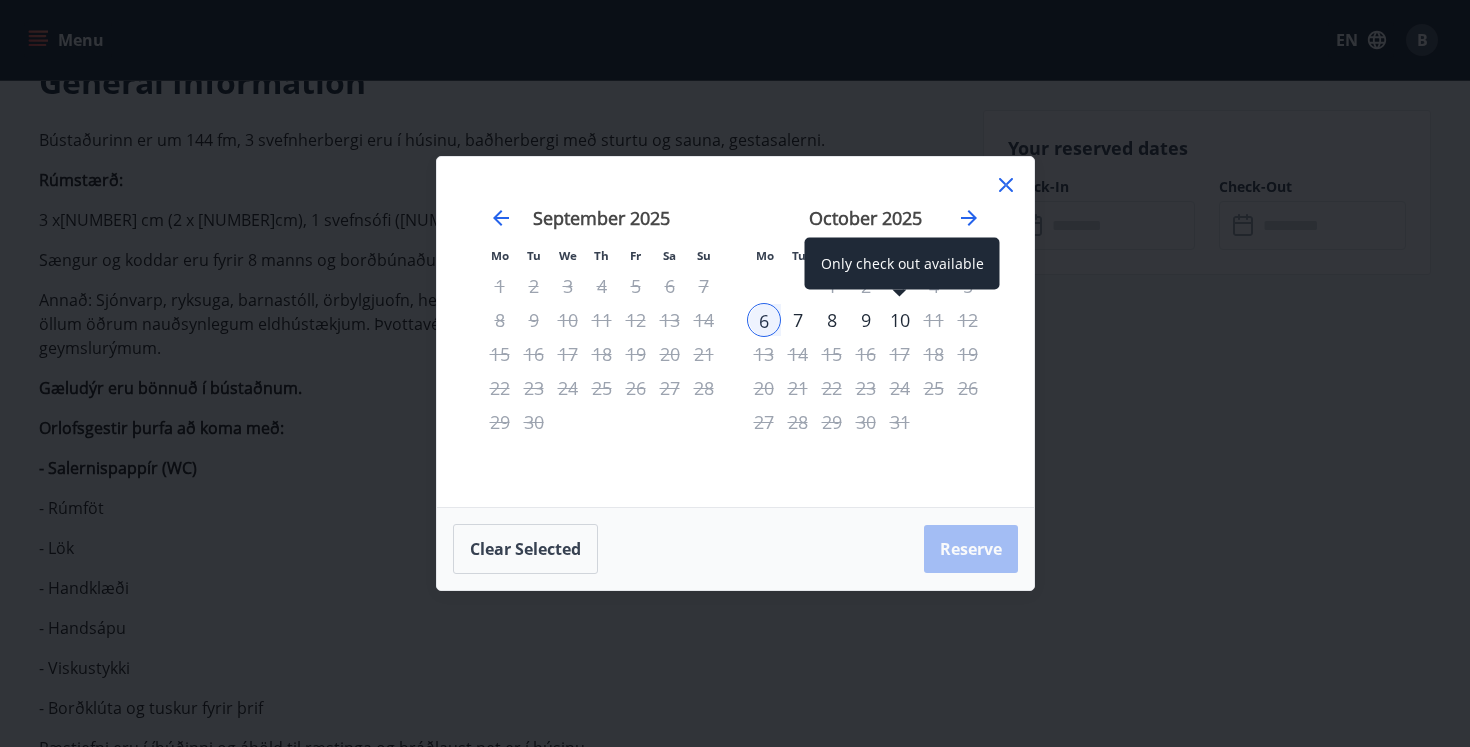 click on "10" at bounding box center (900, 320) 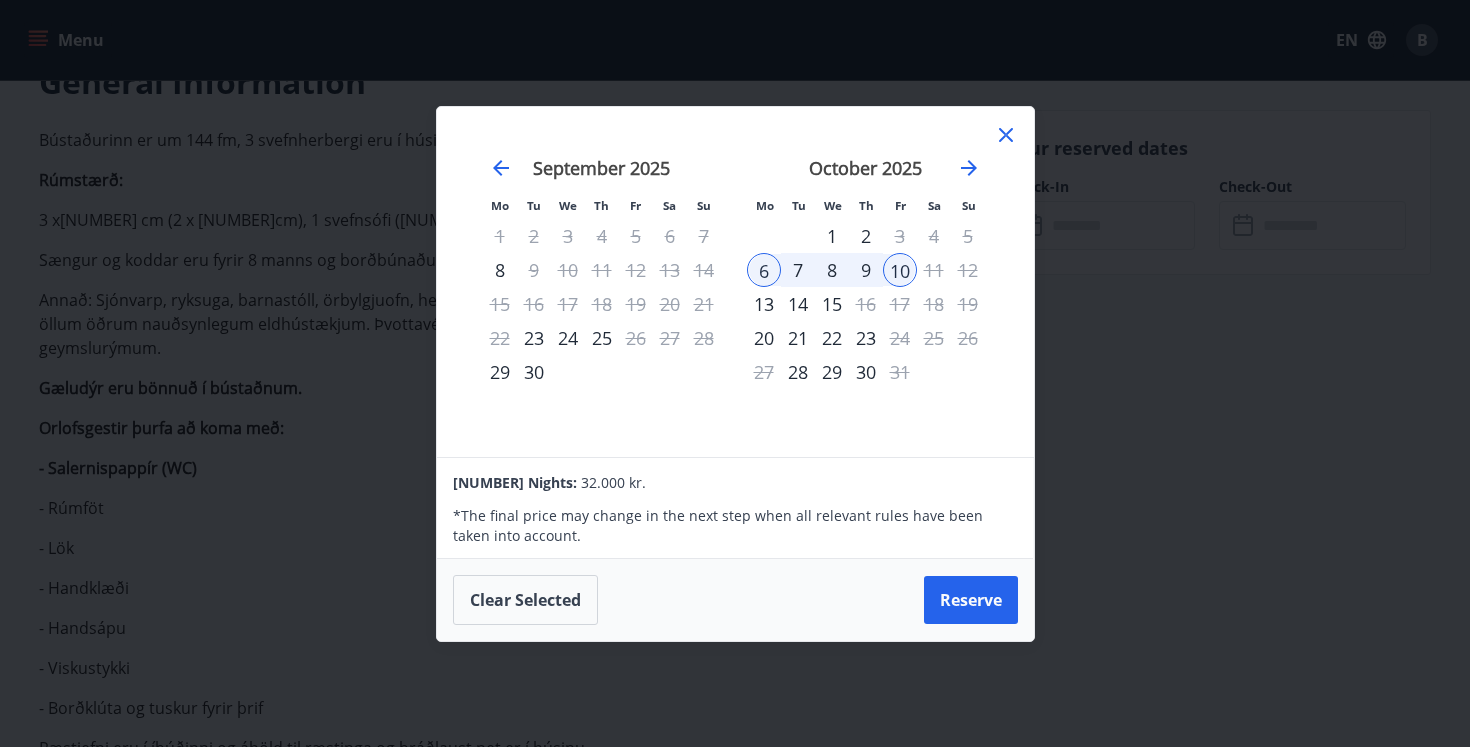 click on "15" at bounding box center (832, 304) 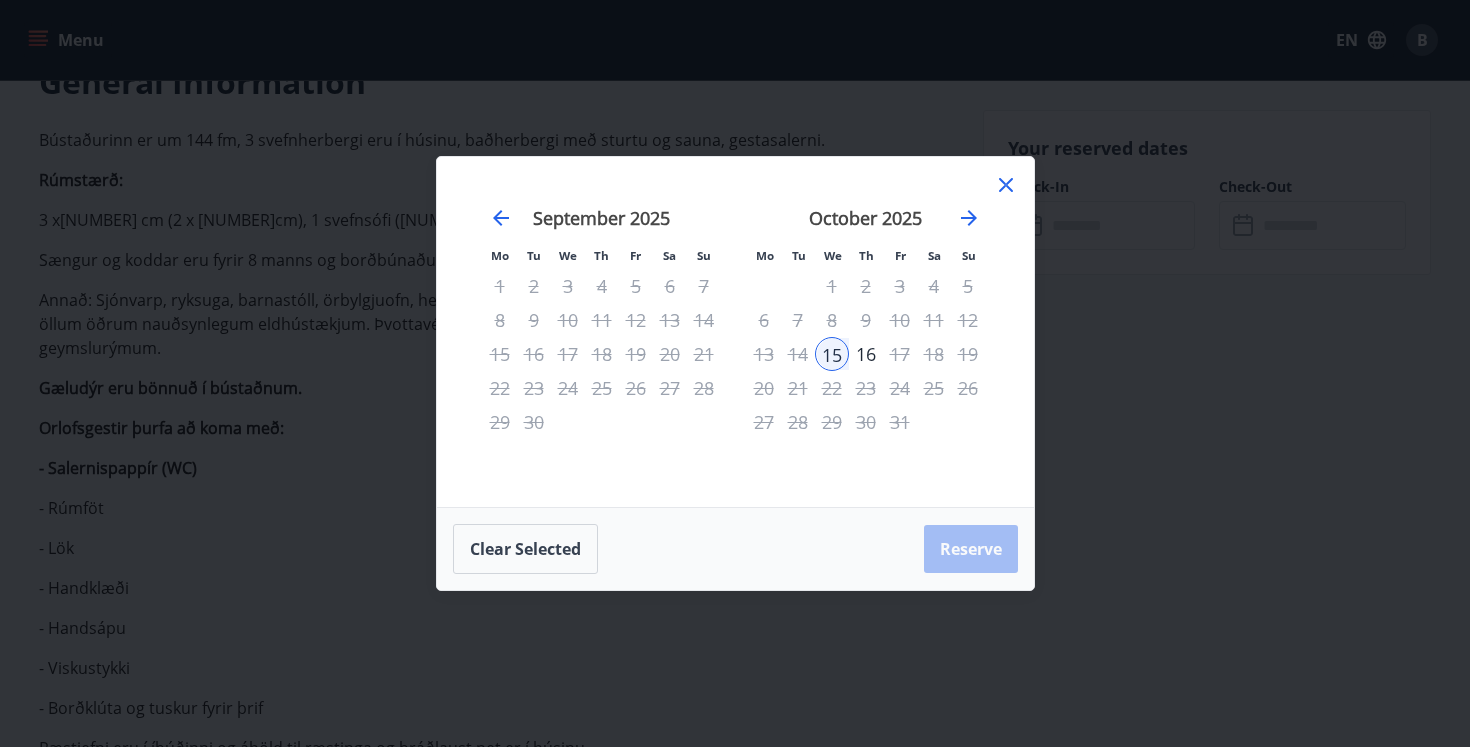 click on "7" at bounding box center [798, 320] 